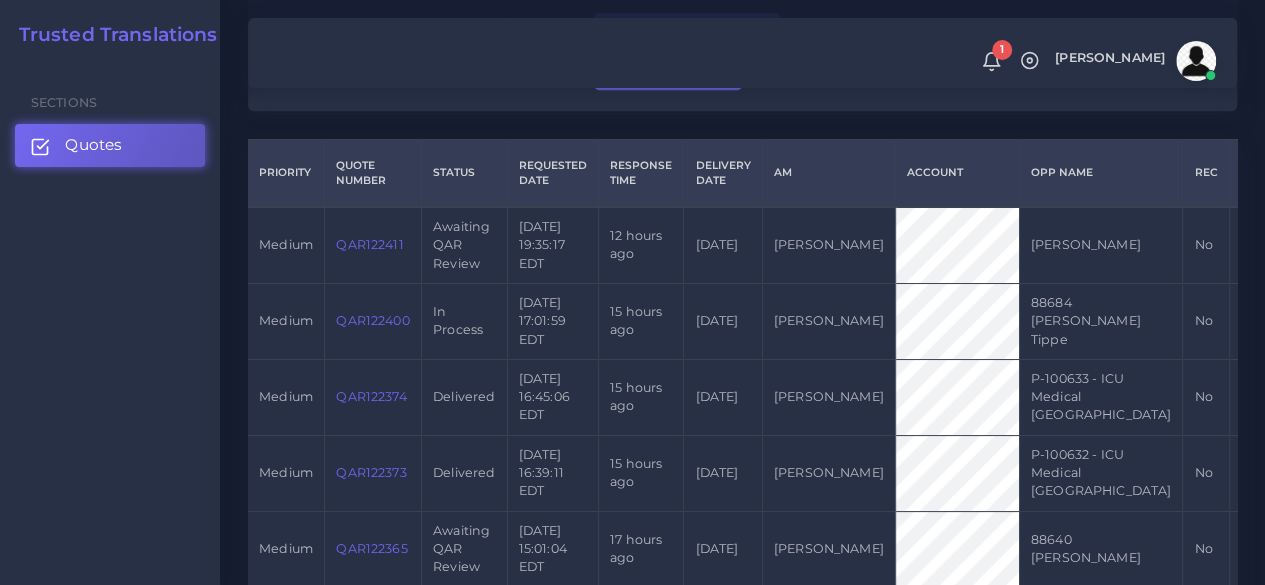 scroll, scrollTop: 500, scrollLeft: 0, axis: vertical 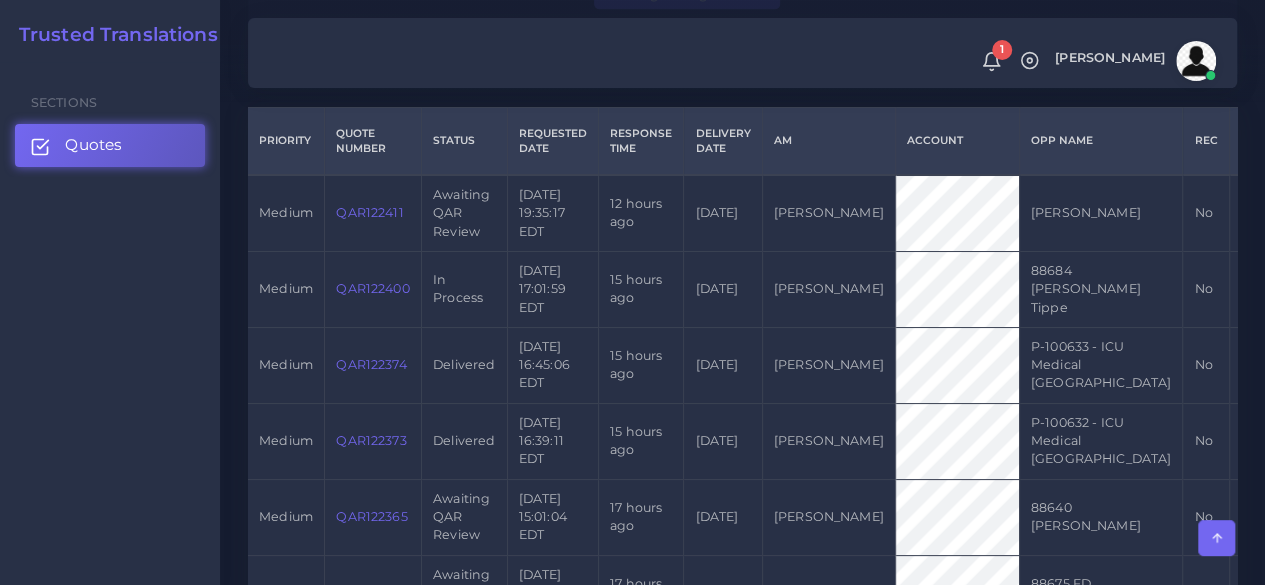 click on "QAR122400" at bounding box center [372, 288] 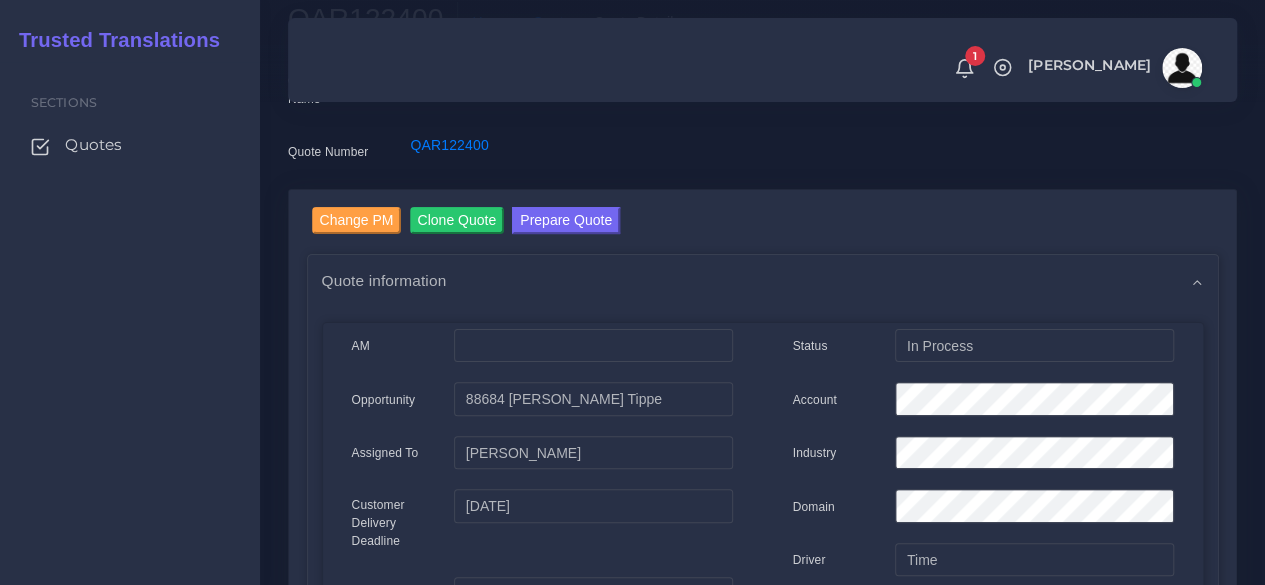 scroll, scrollTop: 0, scrollLeft: 0, axis: both 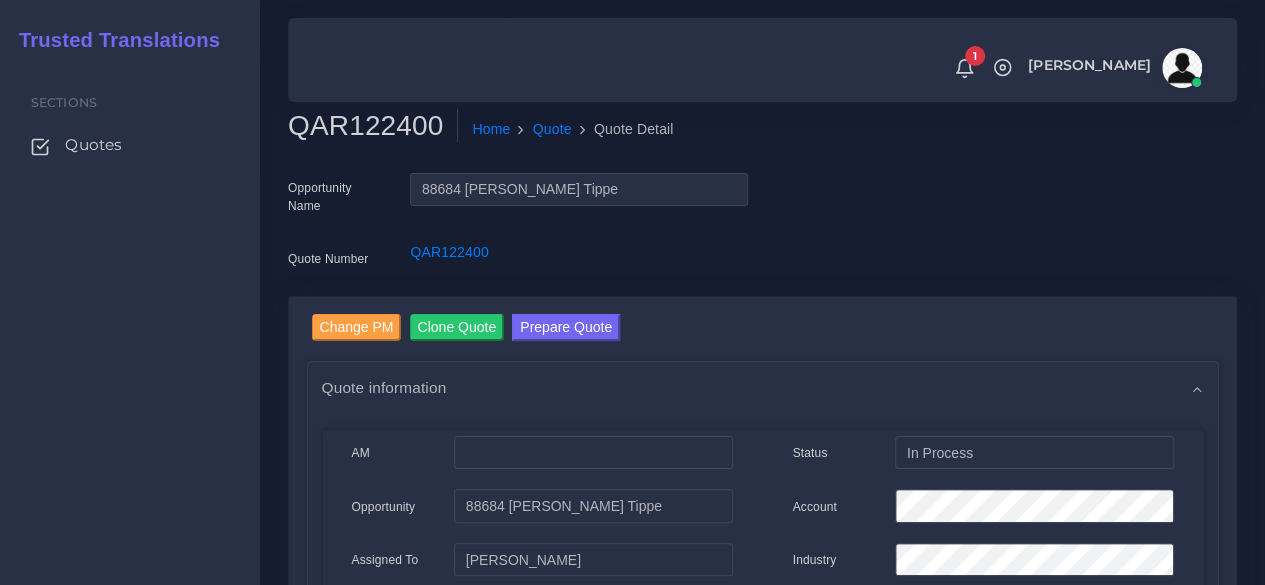 click on "QAR122400" at bounding box center [373, 126] 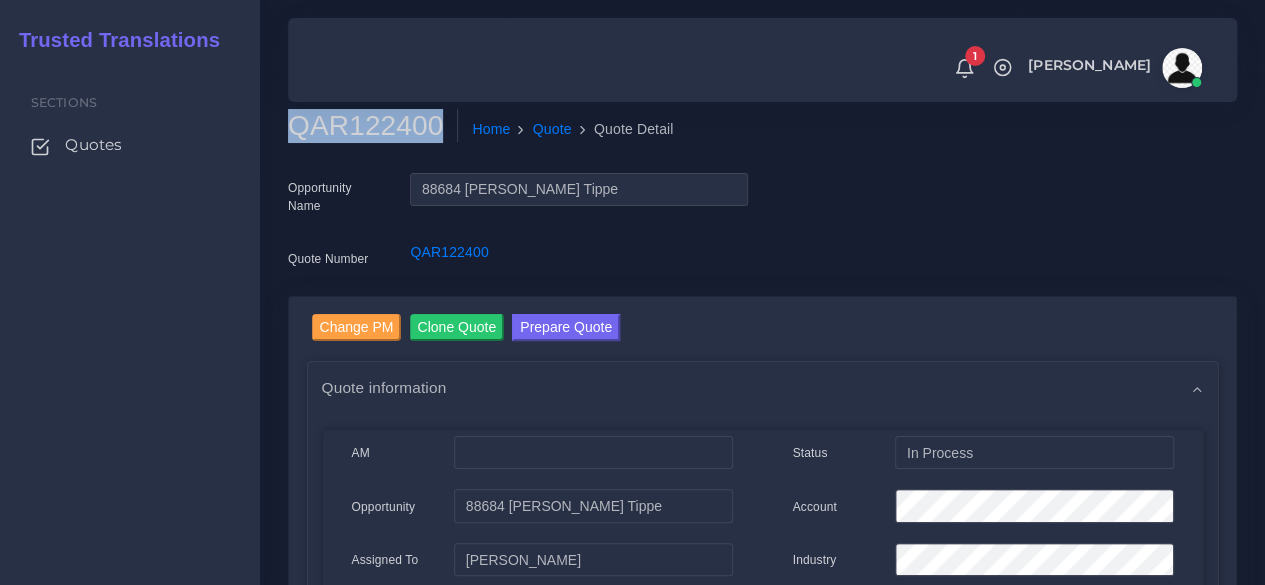 click on "QAR122400" at bounding box center (373, 126) 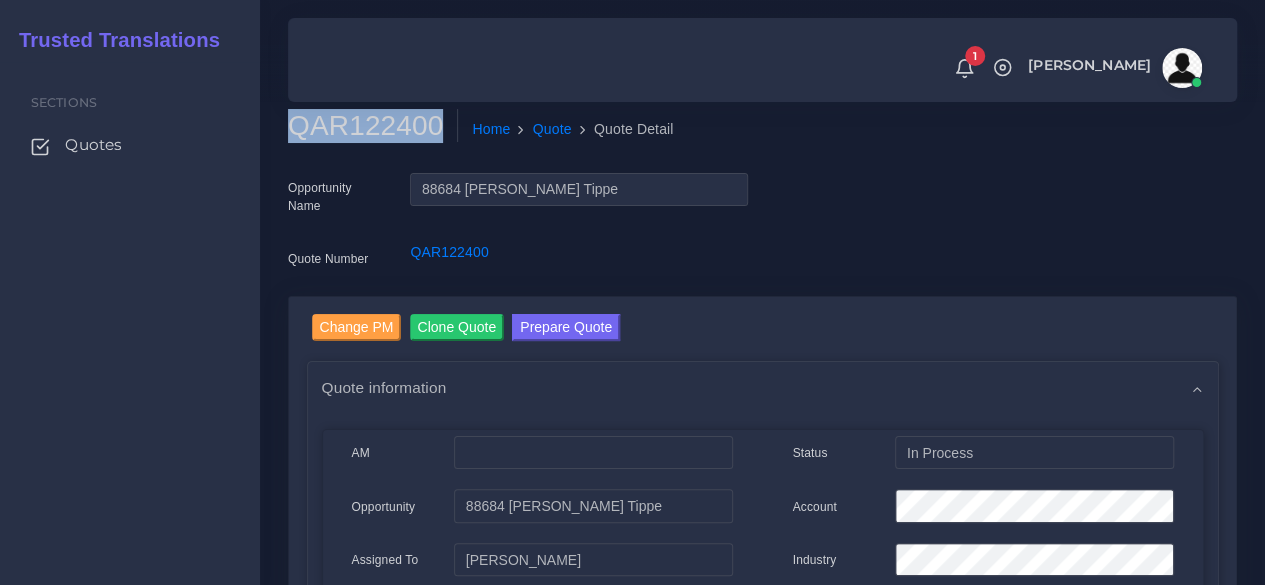 copy on "QAR122400" 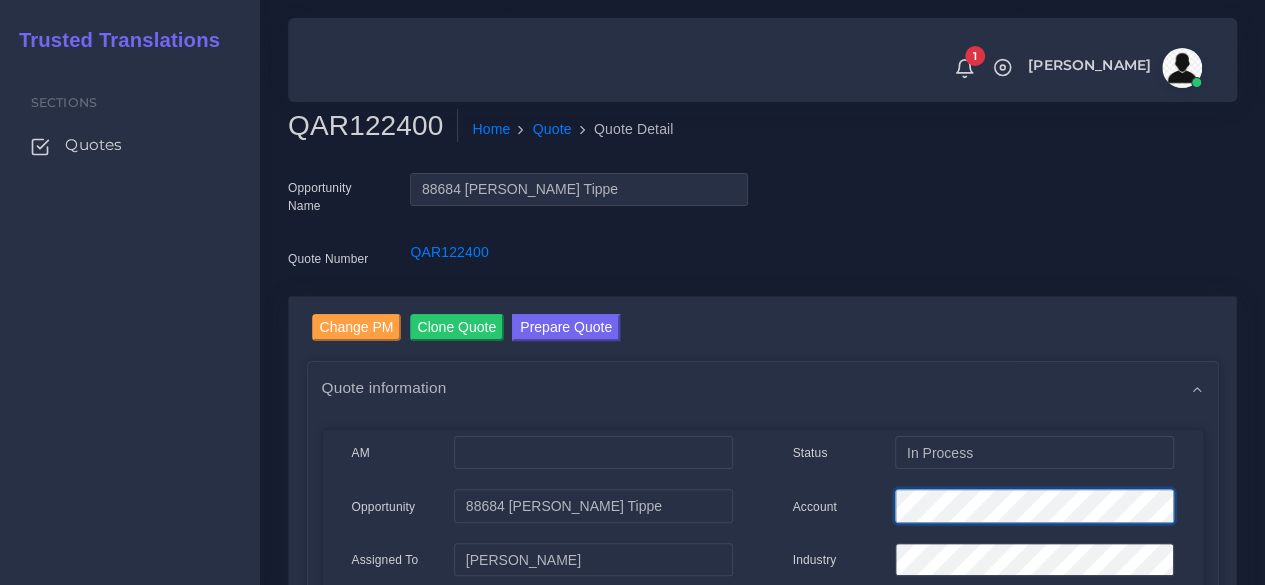 click on "Account" at bounding box center [983, 509] 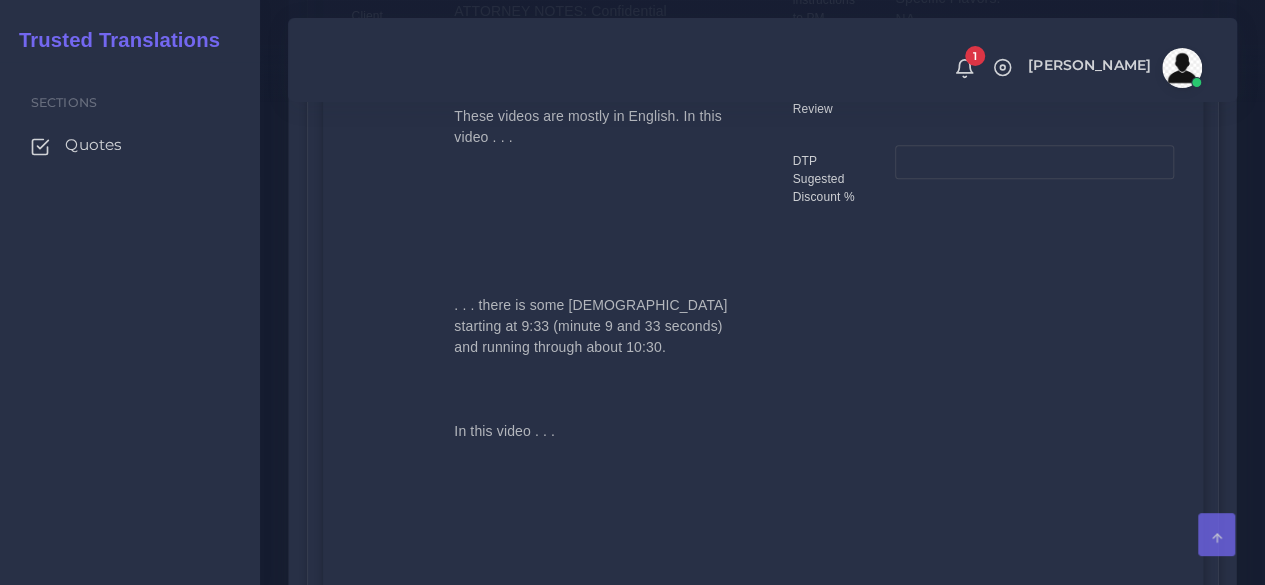 scroll, scrollTop: 900, scrollLeft: 0, axis: vertical 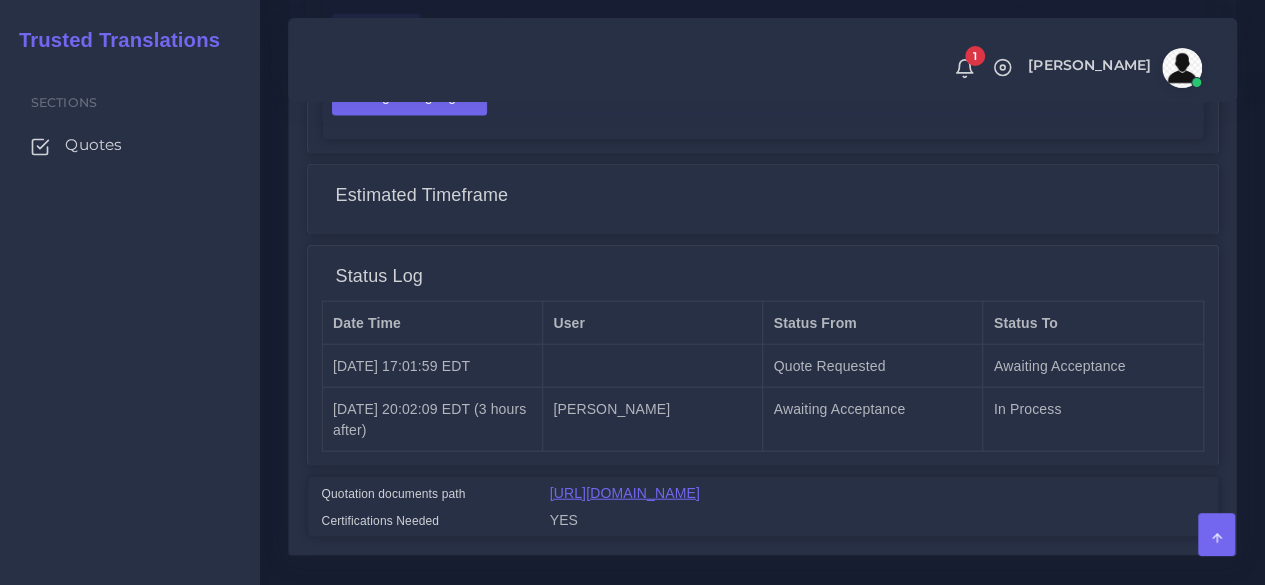 click on "[URL][DOMAIN_NAME]" at bounding box center [625, 493] 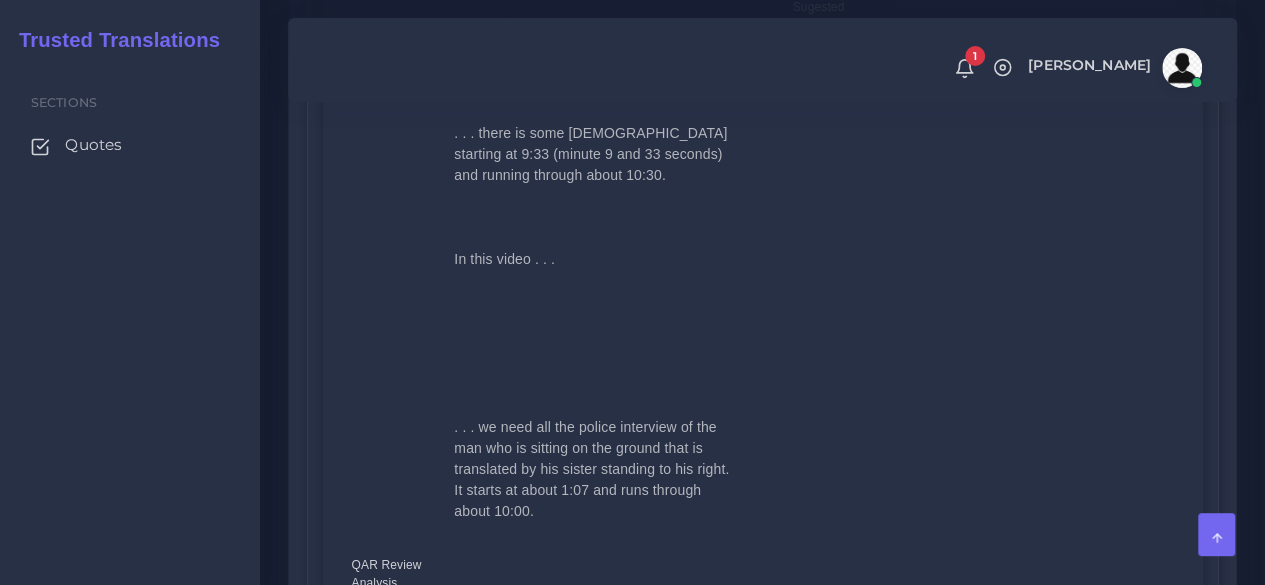 scroll, scrollTop: 900, scrollLeft: 0, axis: vertical 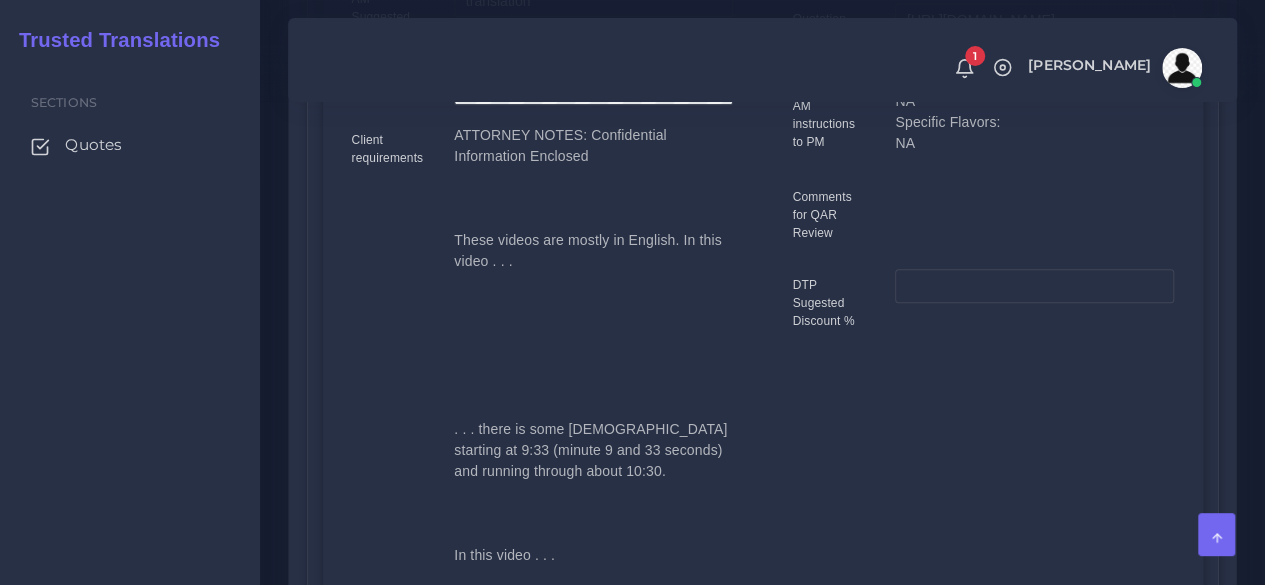 click on "Client requirements" at bounding box center (388, 478) 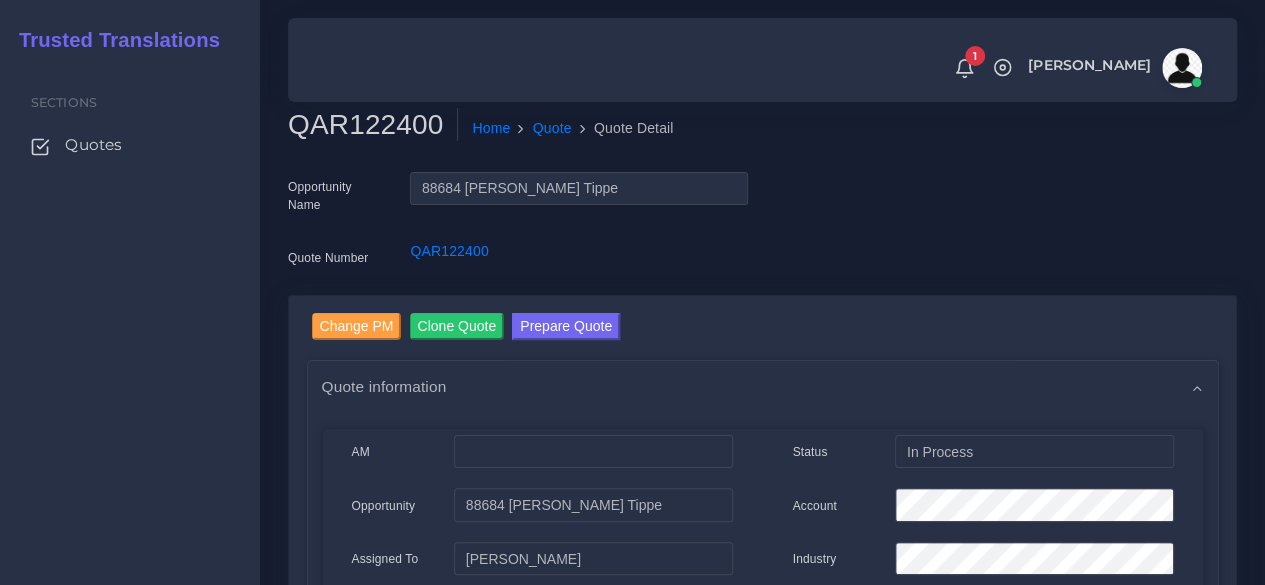 scroll, scrollTop: 0, scrollLeft: 0, axis: both 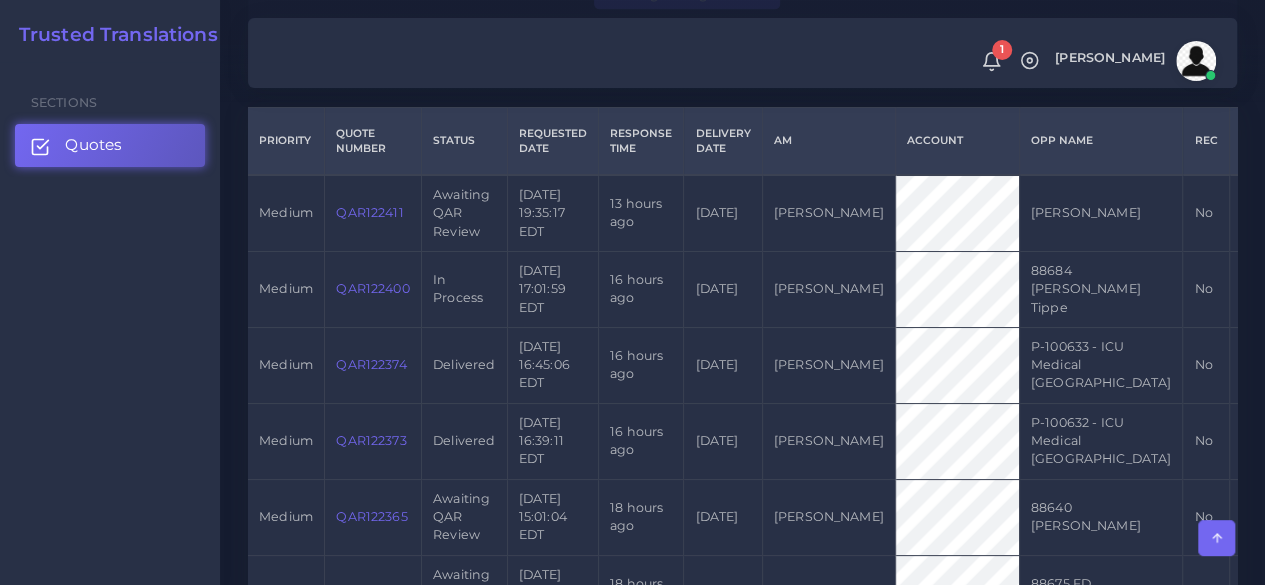 click on "QAR122400" at bounding box center (372, 288) 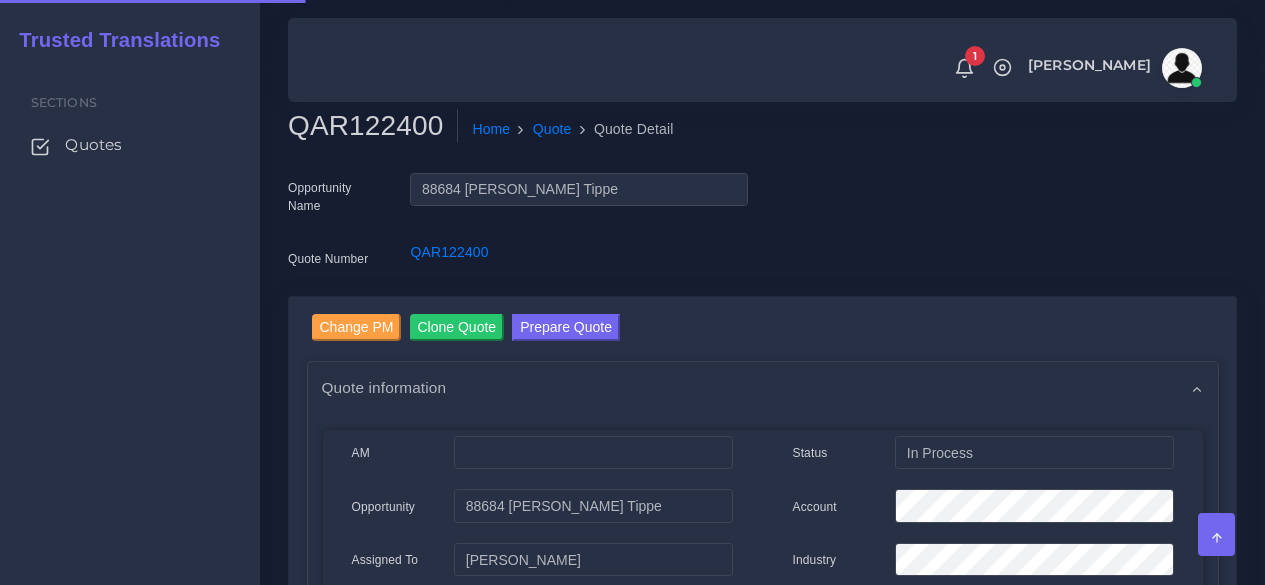 scroll, scrollTop: 0, scrollLeft: 0, axis: both 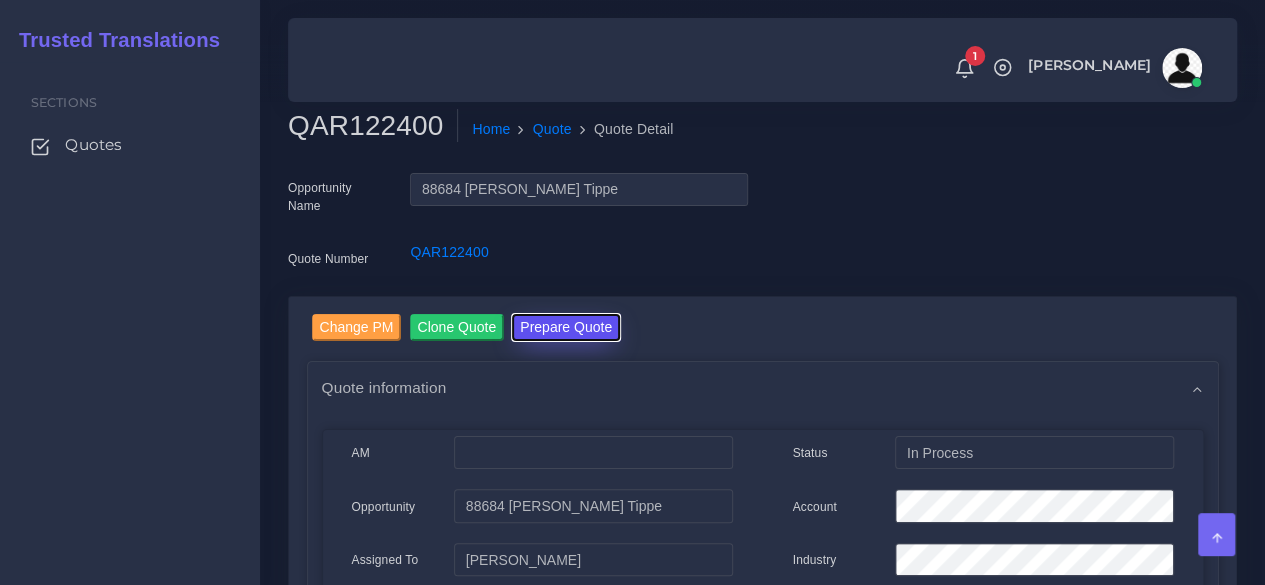 click on "Prepare Quote" at bounding box center [566, 327] 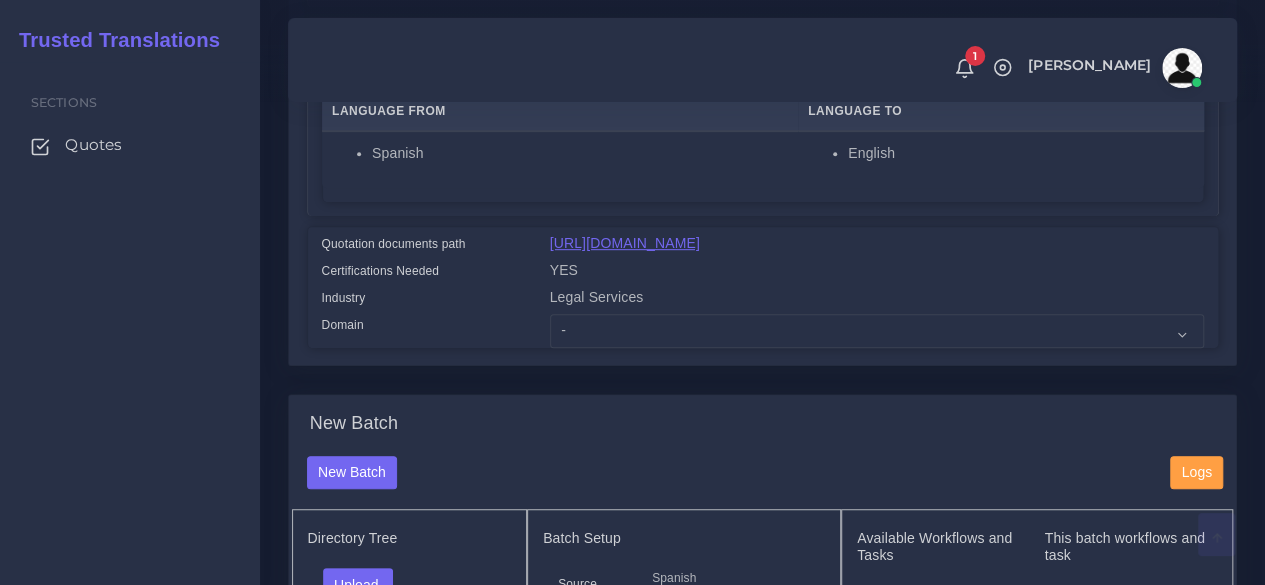 scroll, scrollTop: 600, scrollLeft: 0, axis: vertical 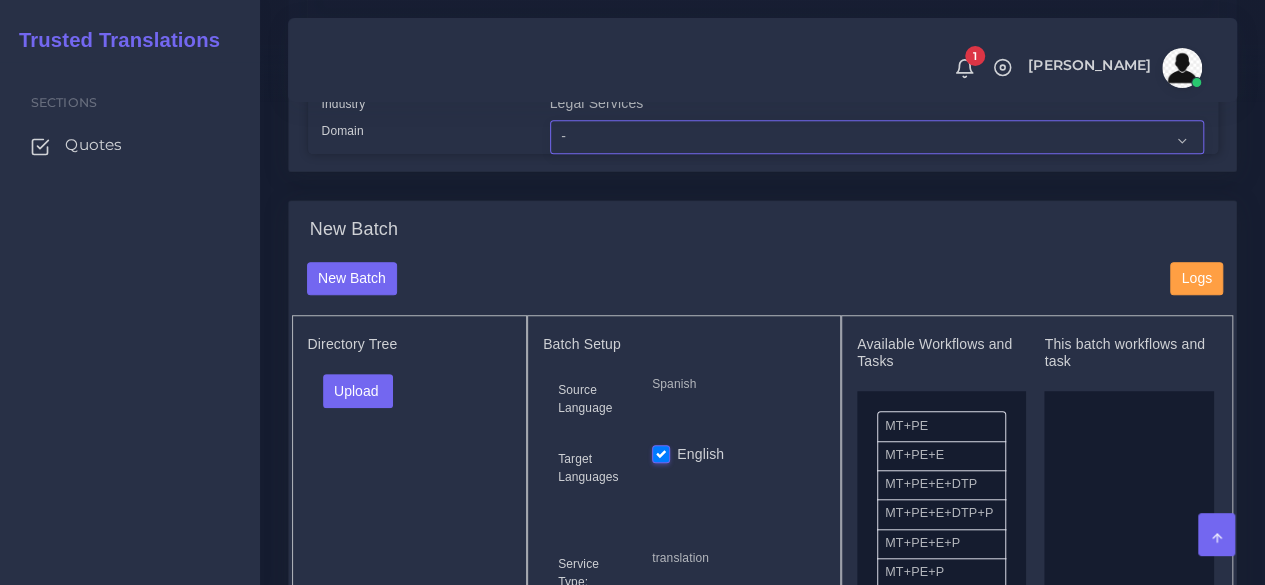 click on "-
Advertising and Media
Agriculture, Forestry and Fishing
Architecture, Building and Construction
Automotive
Chemicals
Computer Hardware
Computer Software
Consumer Electronics - Home appliances
Education
Energy, Water, Transportation and Utilities
Finance - Banking
Food Manufacturing and Services
Healthcare and Health Sciences
Hospitality, Leisure, Tourism and Arts
Human Resources - HR
Industrial Electronics
Industrial Manufacturing Insurance" at bounding box center [877, 137] 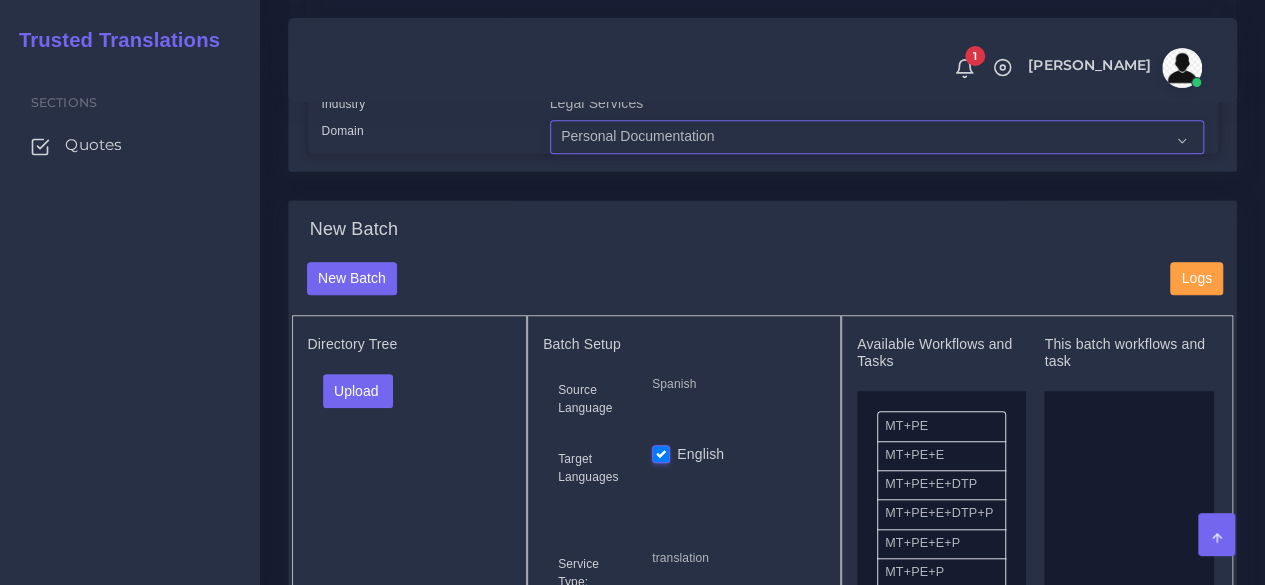 click on "-
Advertising and Media
Agriculture, Forestry and Fishing
Architecture, Building and Construction
Automotive
Chemicals
Computer Hardware
Computer Software
Consumer Electronics - Home appliances
Education
Energy, Water, Transportation and Utilities
Finance - Banking
Food Manufacturing and Services
Healthcare and Health Sciences
Hospitality, Leisure, Tourism and Arts
Human Resources - HR
Industrial Electronics
Industrial Manufacturing Insurance" at bounding box center [877, 137] 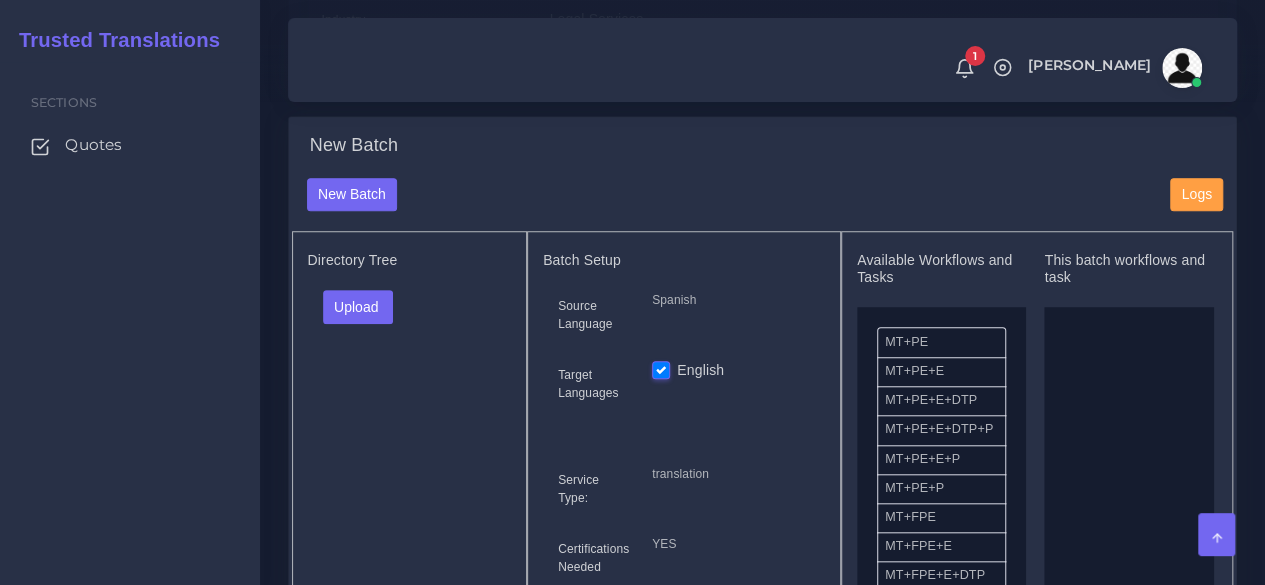 scroll, scrollTop: 800, scrollLeft: 0, axis: vertical 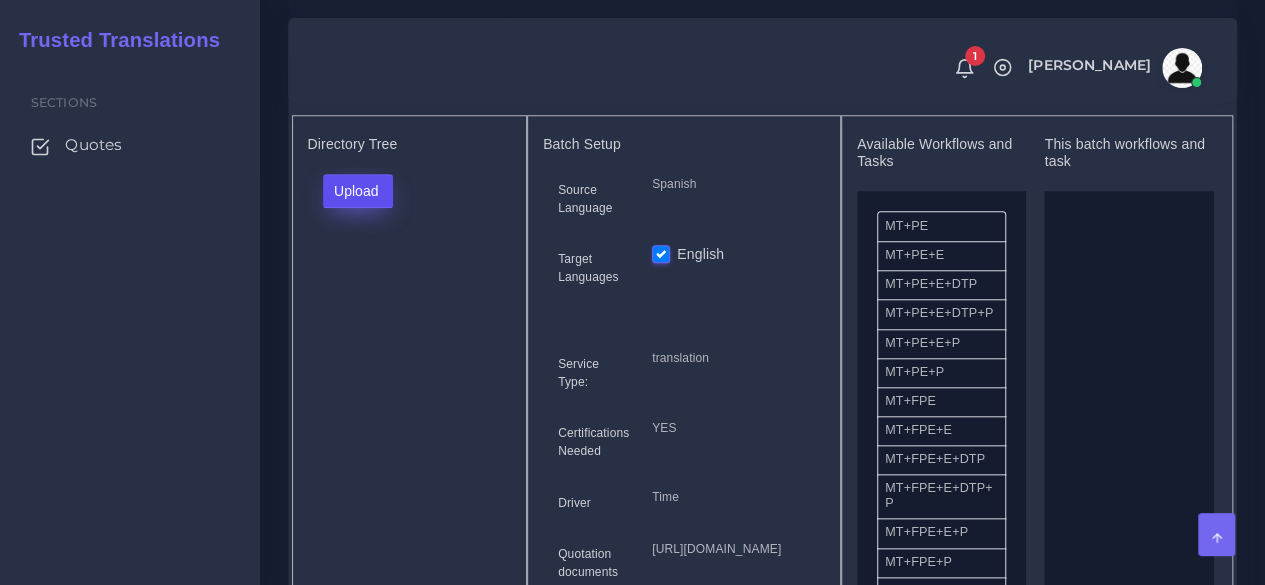 click on "Upload" at bounding box center [358, 191] 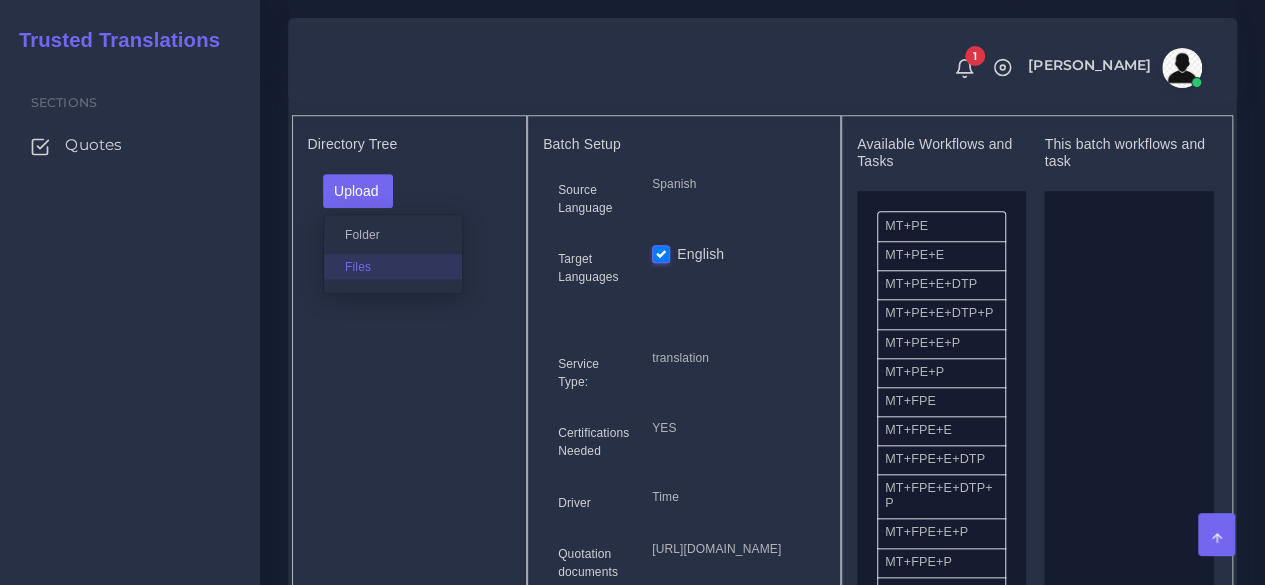 click on "Files" at bounding box center (393, 266) 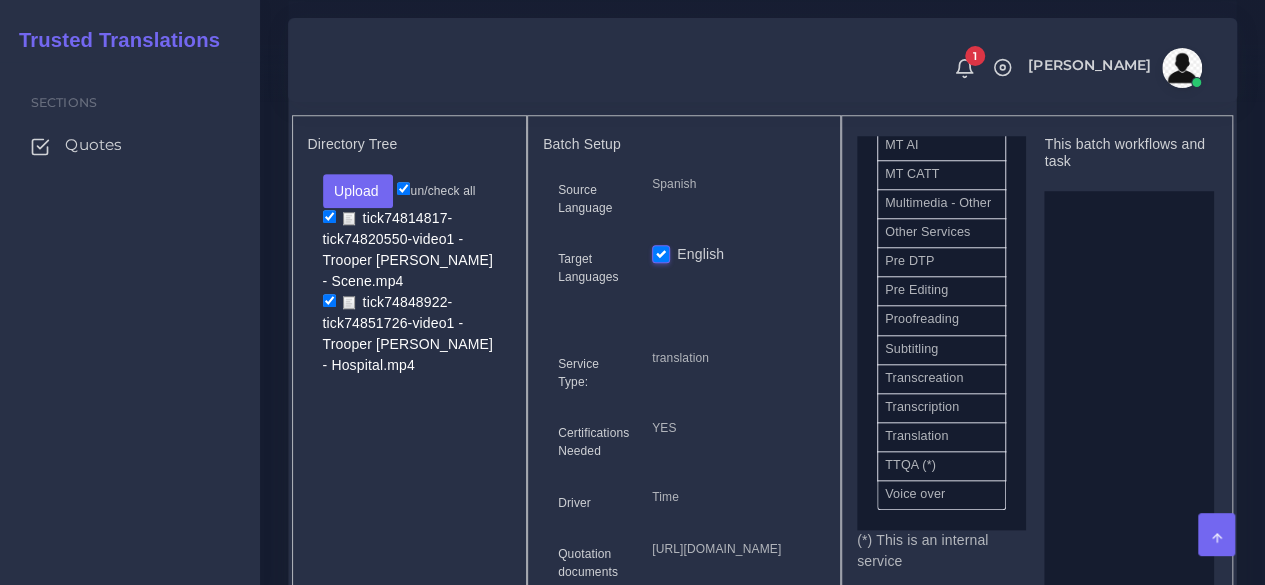 scroll, scrollTop: 1178, scrollLeft: 0, axis: vertical 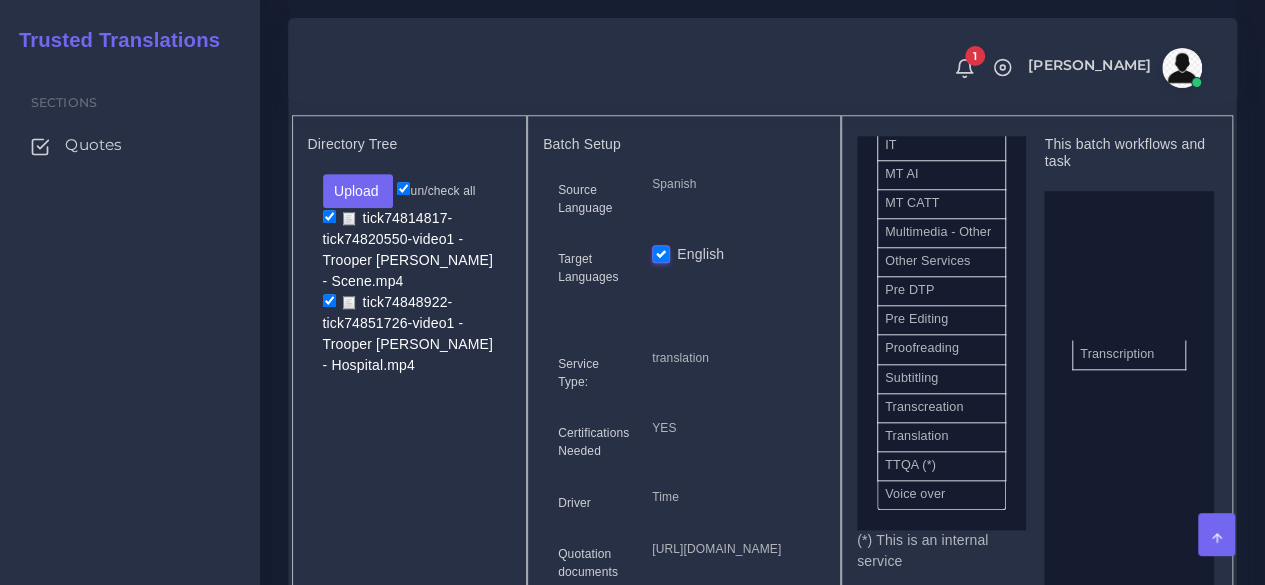 drag, startPoint x: 1036, startPoint y: 423, endPoint x: 1140, endPoint y: 390, distance: 109.11004 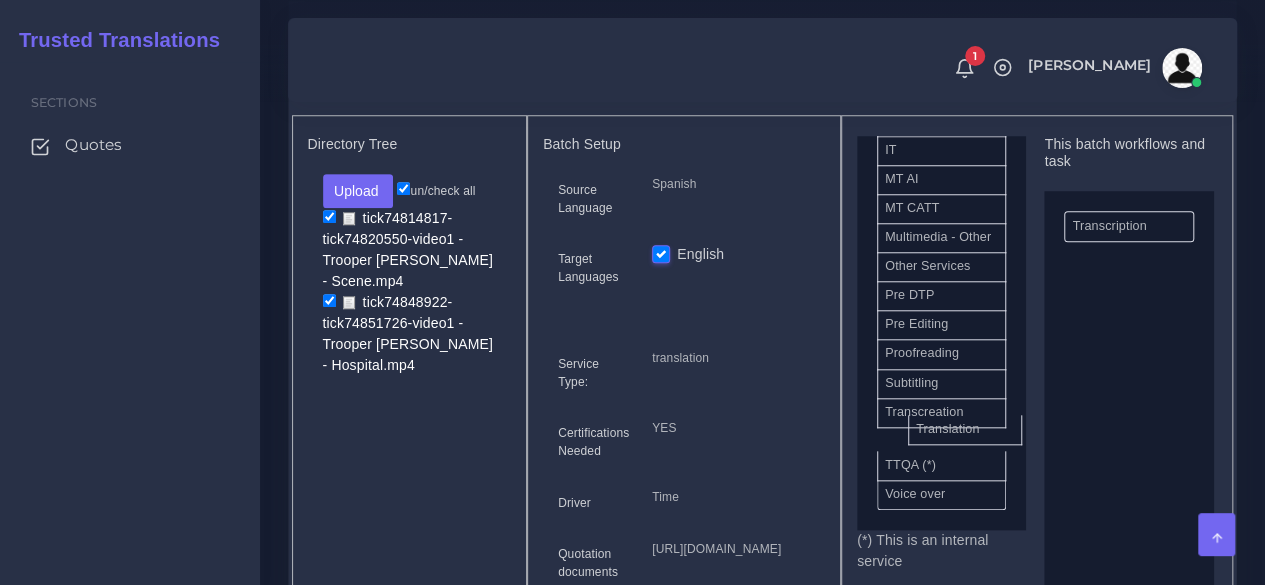 scroll, scrollTop: 1120, scrollLeft: 0, axis: vertical 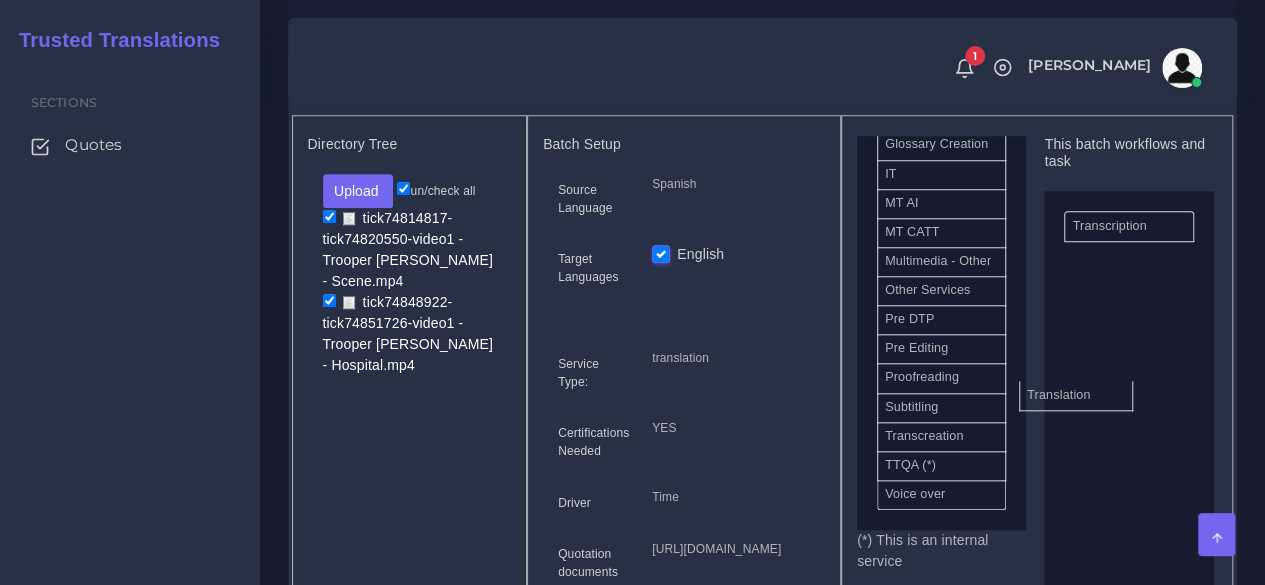 drag, startPoint x: 991, startPoint y: 455, endPoint x: 1102, endPoint y: 421, distance: 116.090485 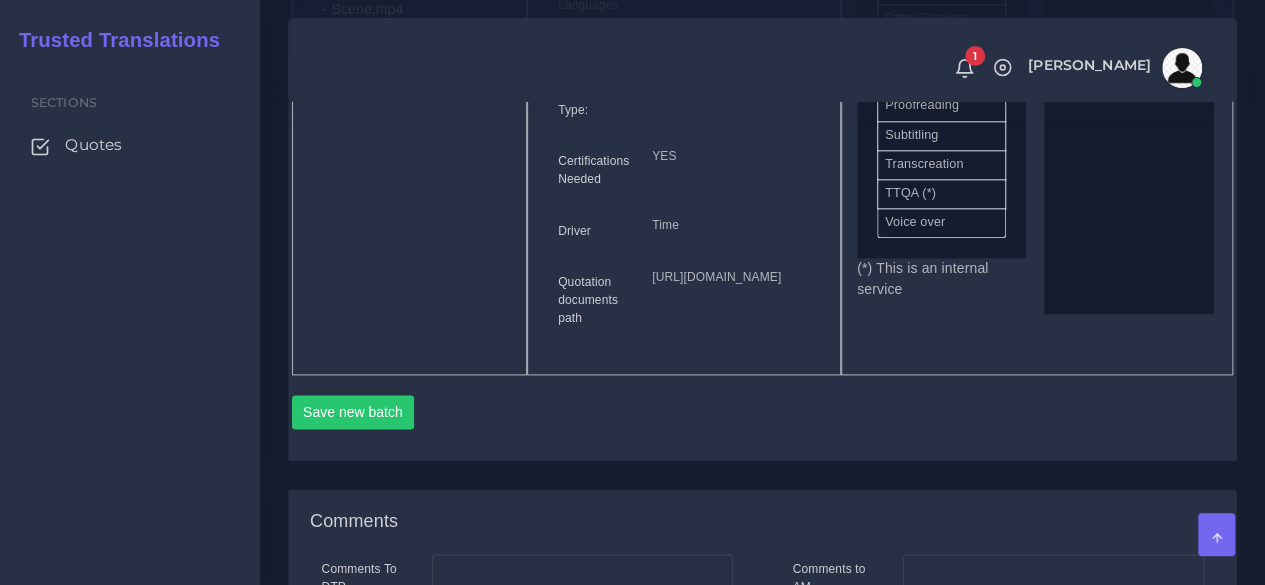 scroll, scrollTop: 1100, scrollLeft: 0, axis: vertical 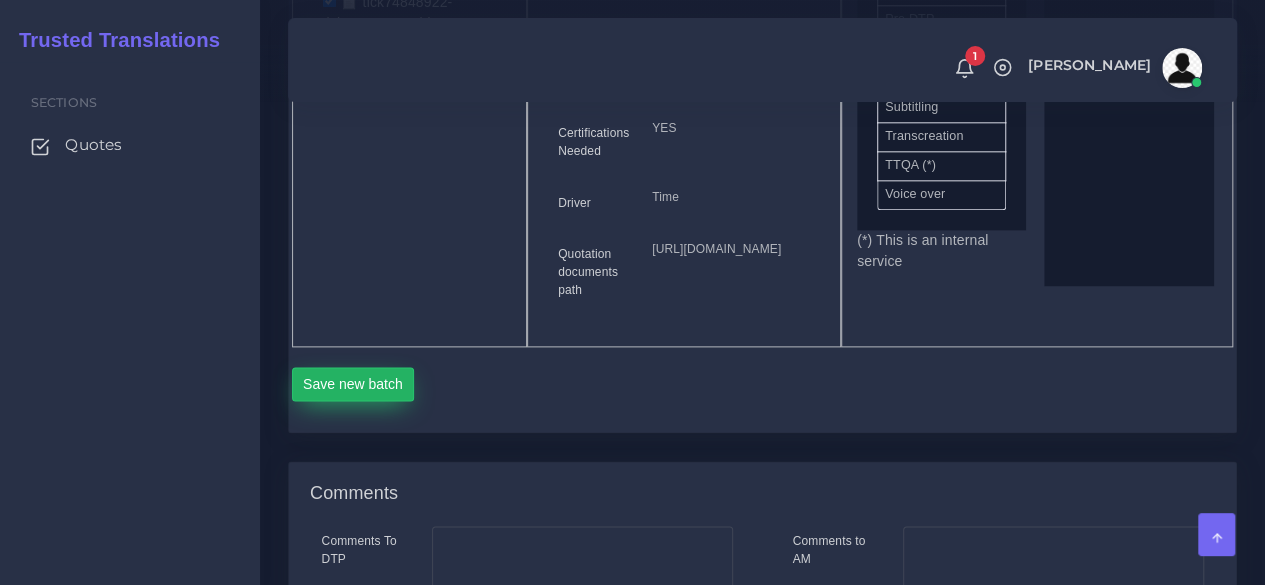click on "Save new batch" at bounding box center [353, 384] 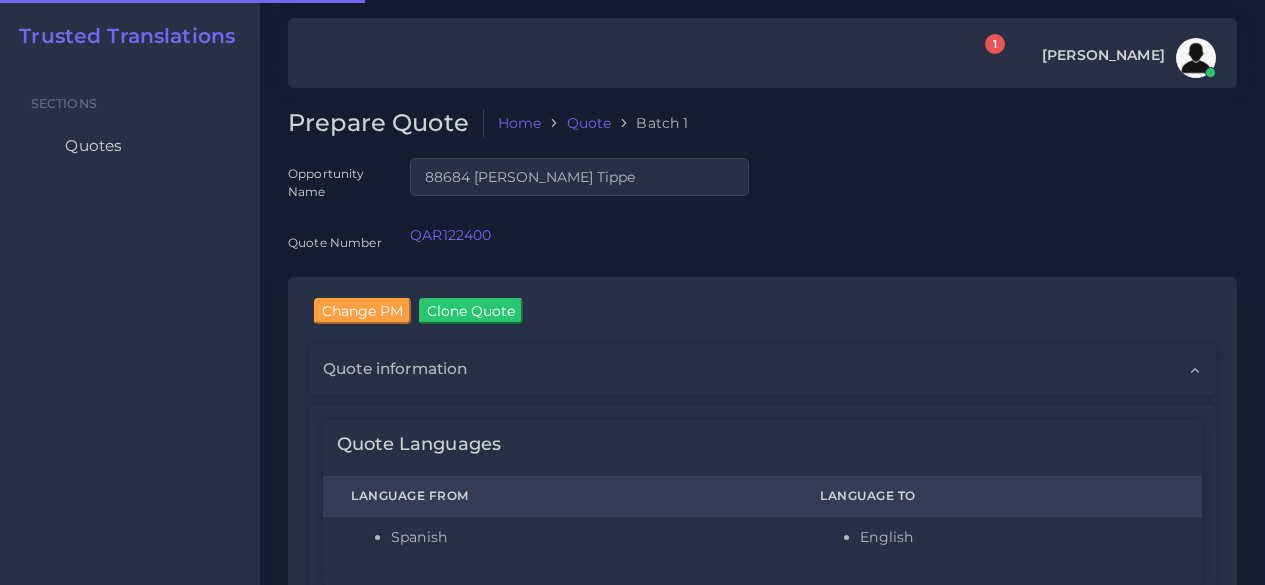 scroll, scrollTop: 0, scrollLeft: 0, axis: both 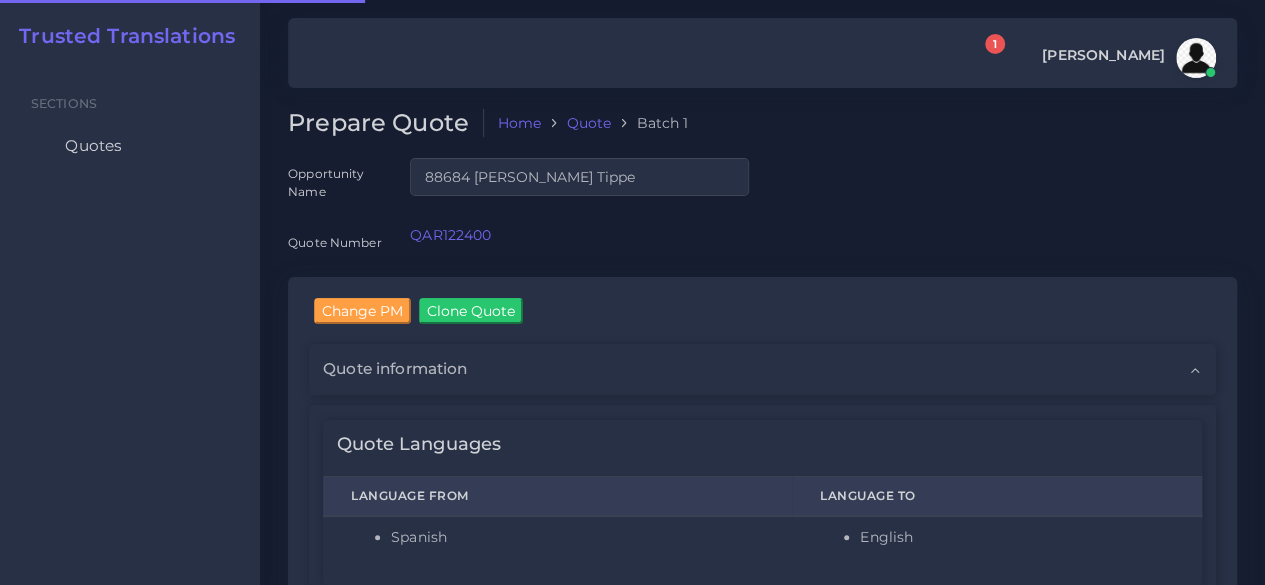 type 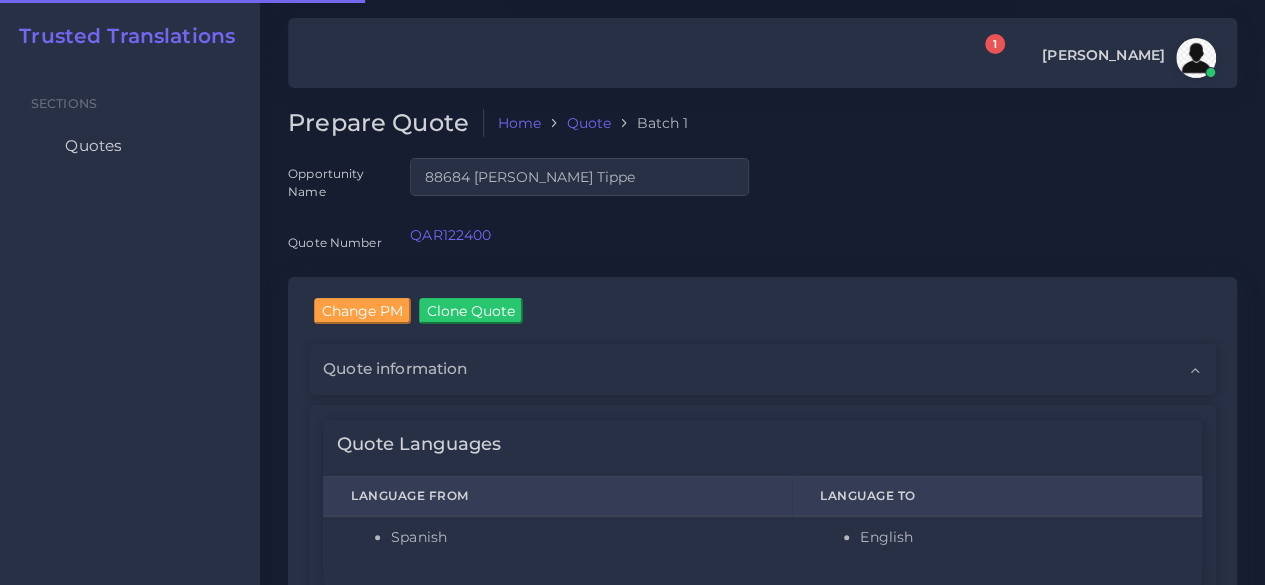 type 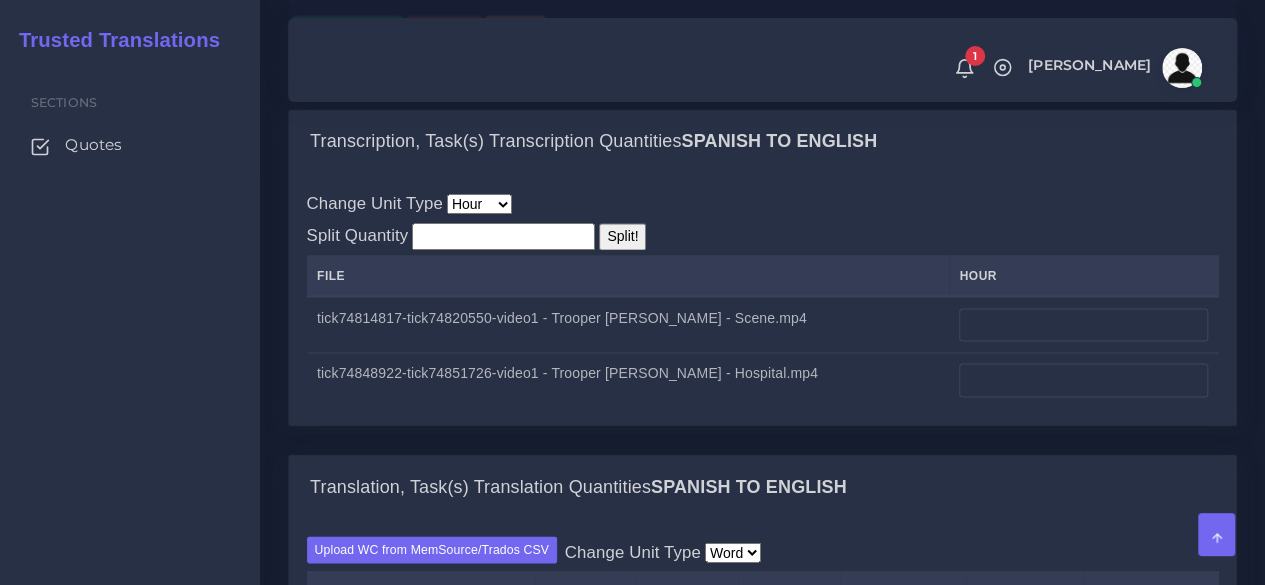scroll, scrollTop: 1500, scrollLeft: 0, axis: vertical 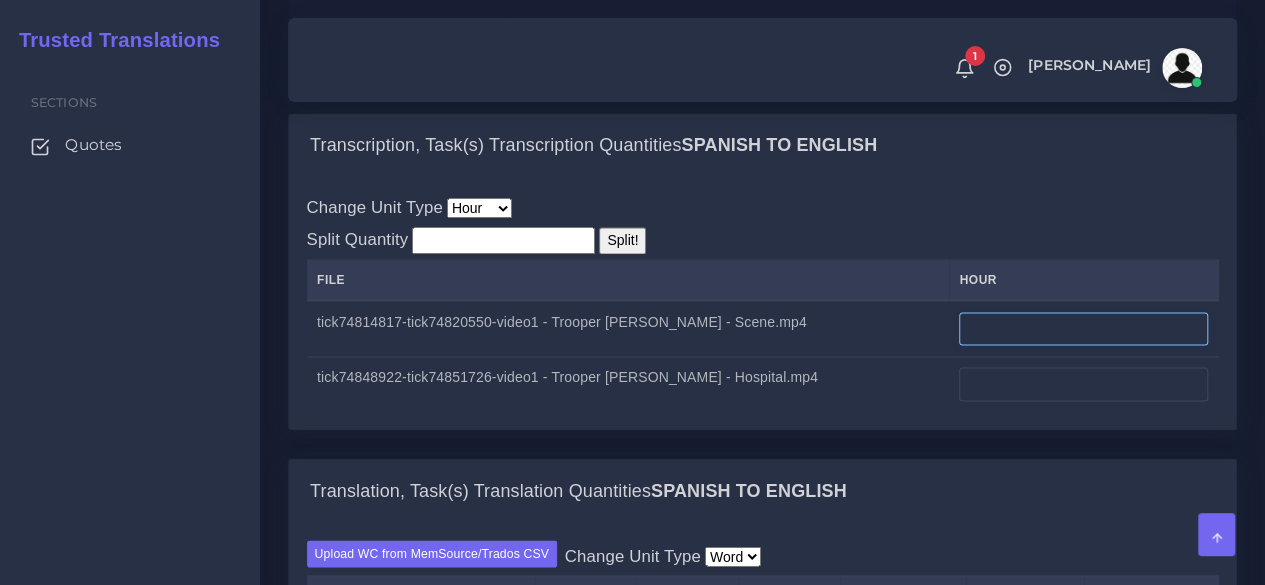 click at bounding box center [1083, 329] 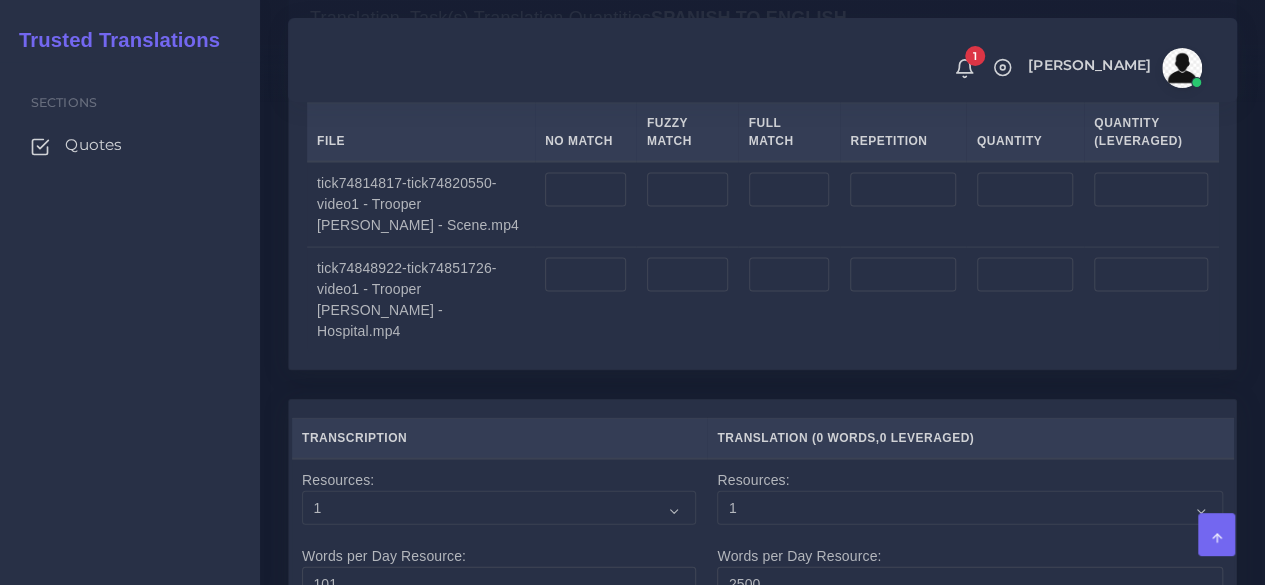 scroll, scrollTop: 2000, scrollLeft: 0, axis: vertical 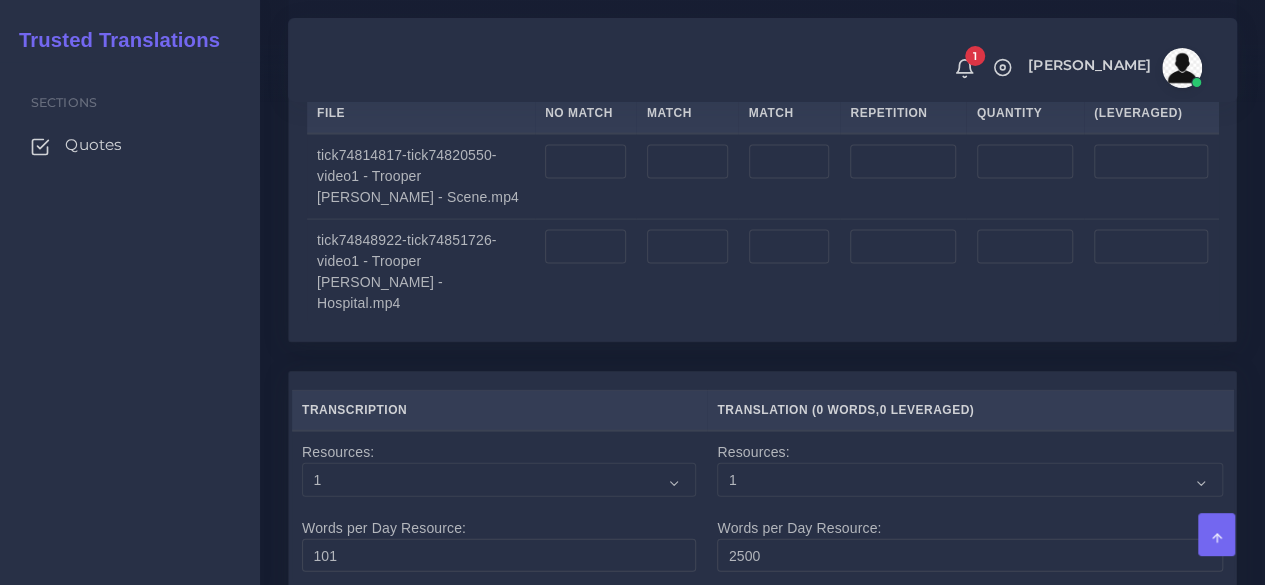 type on "3.5" 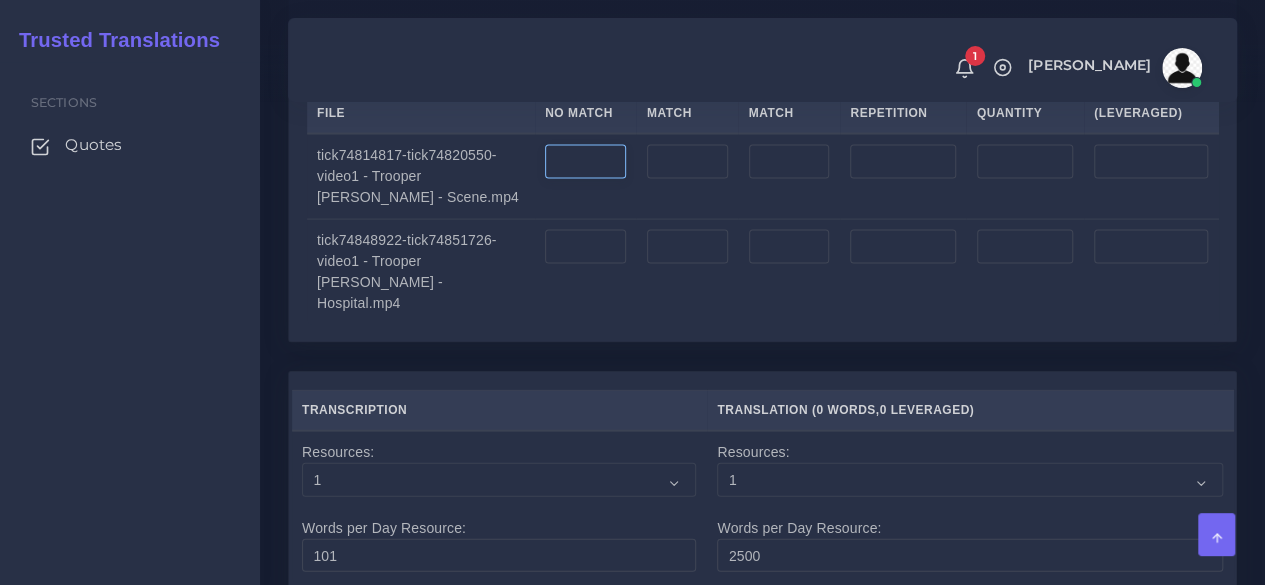 click at bounding box center (585, 162) 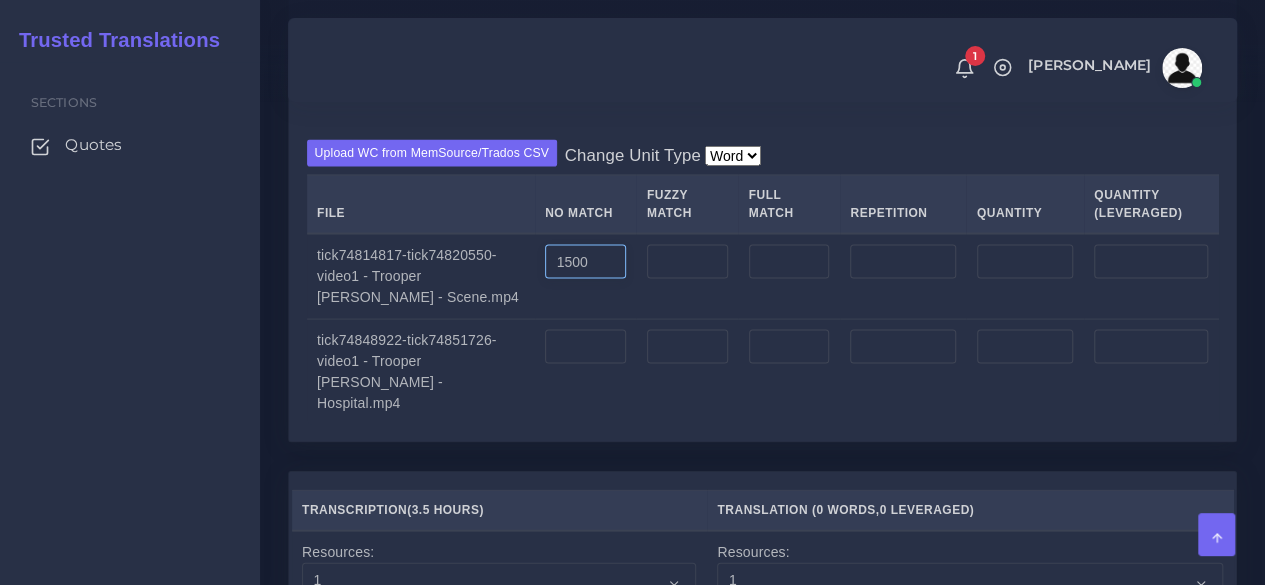 scroll, scrollTop: 1600, scrollLeft: 0, axis: vertical 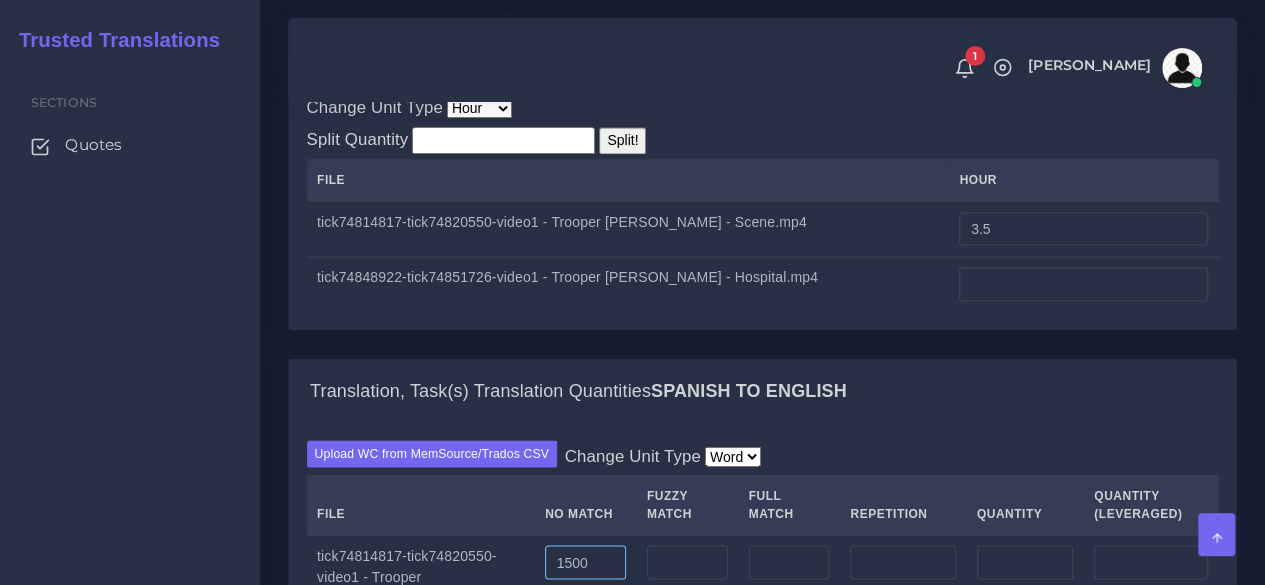 type on "1500" 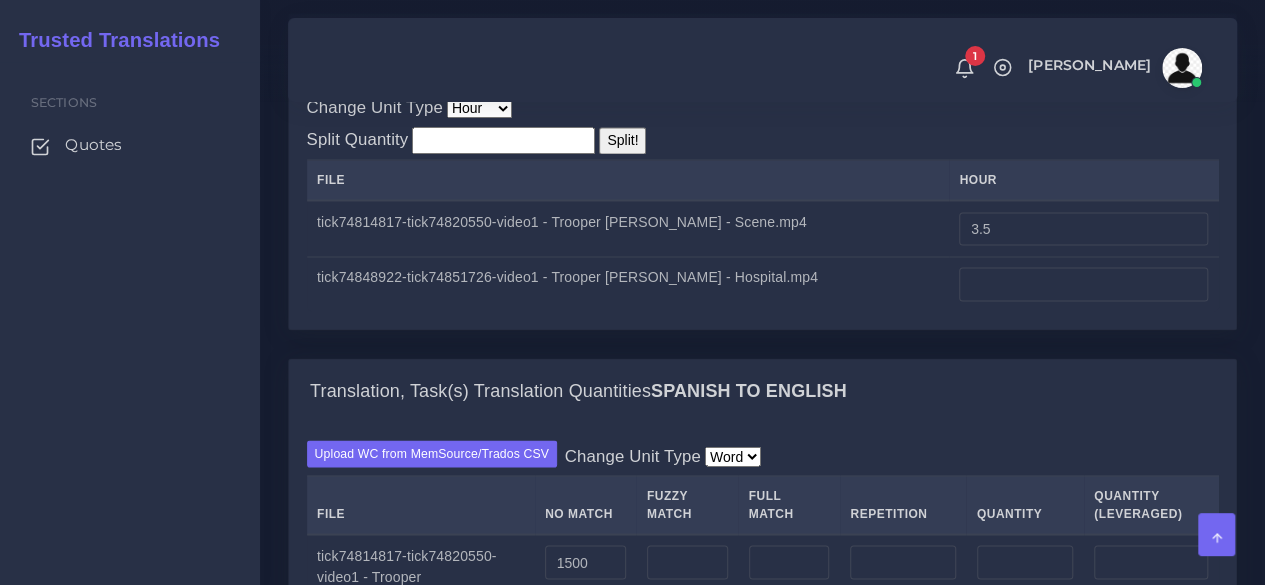 type on "1500" 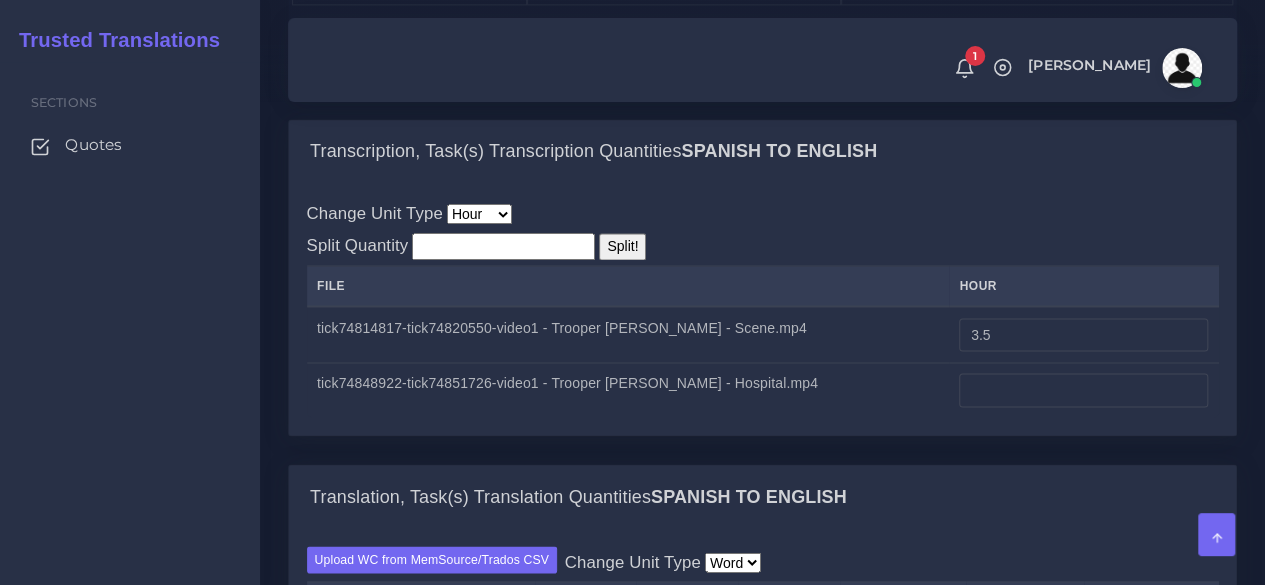 scroll, scrollTop: 1300, scrollLeft: 0, axis: vertical 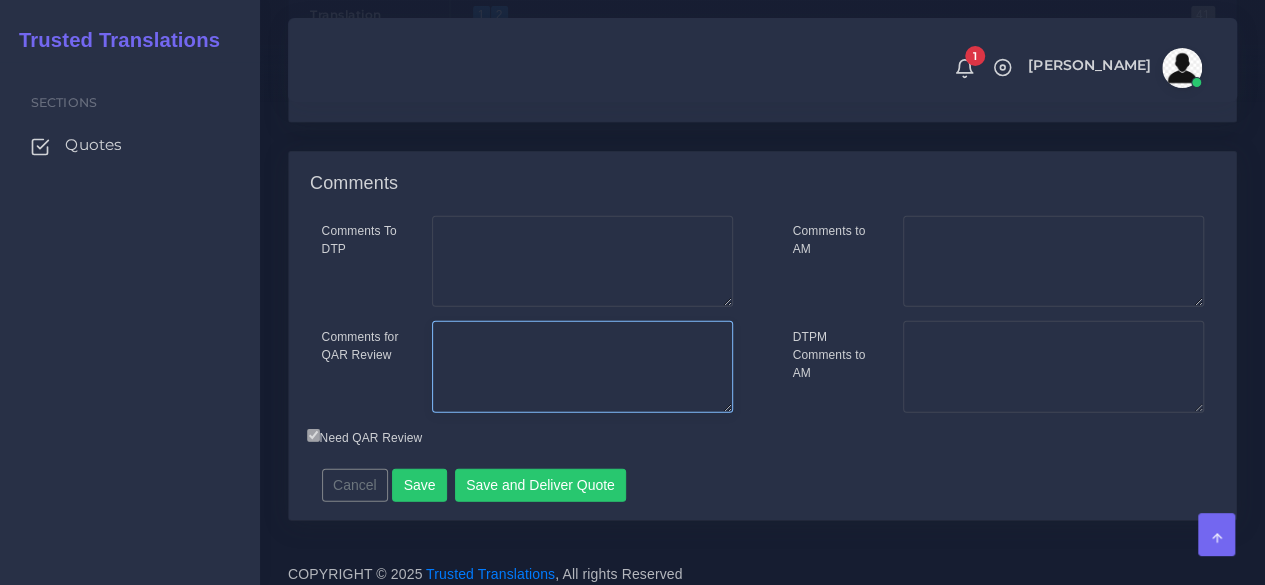 click on "Comments for QAR Review" at bounding box center (582, 367) 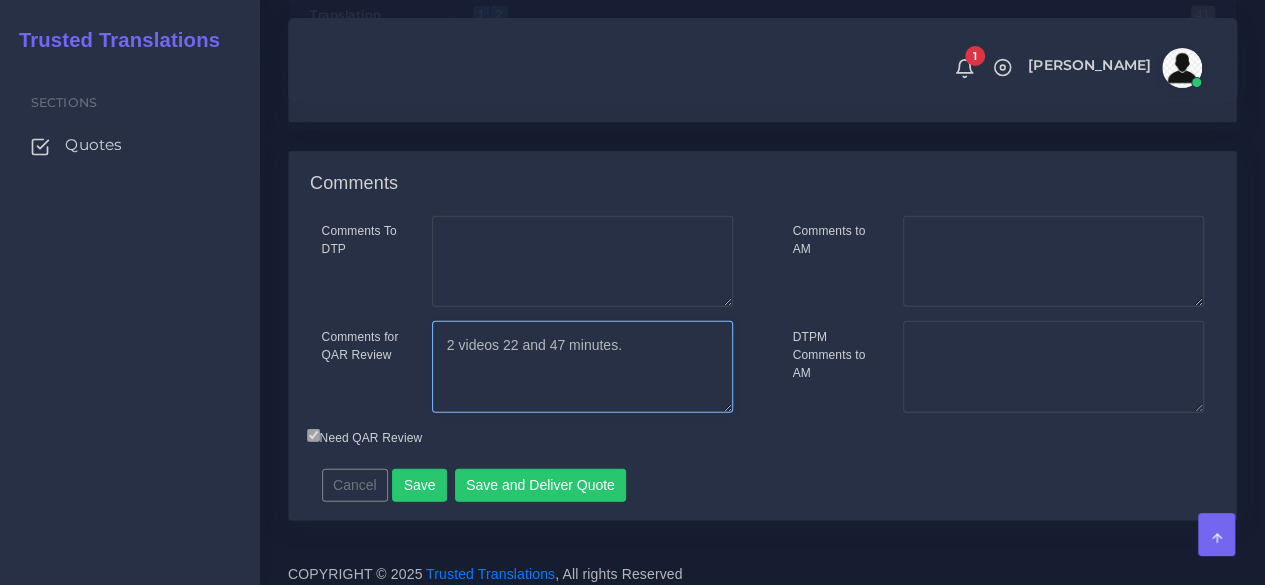 click on "2 videos 22 and 47 minutes." at bounding box center (582, 367) 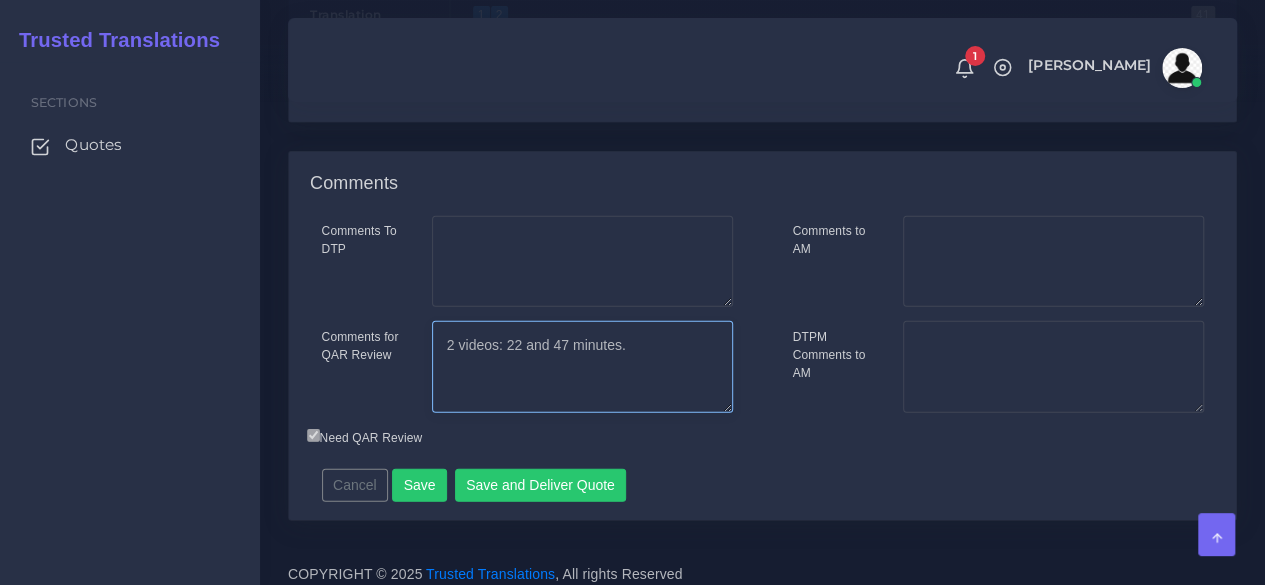 type on "2 videos: 22 and 47 minutes." 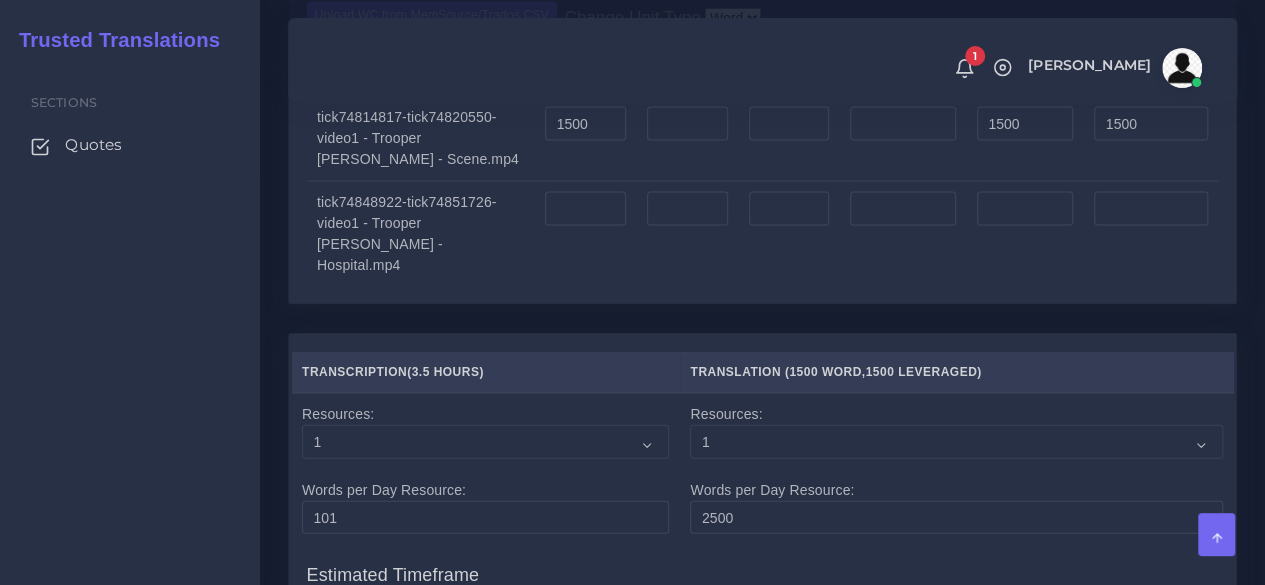 scroll, scrollTop: 1800, scrollLeft: 0, axis: vertical 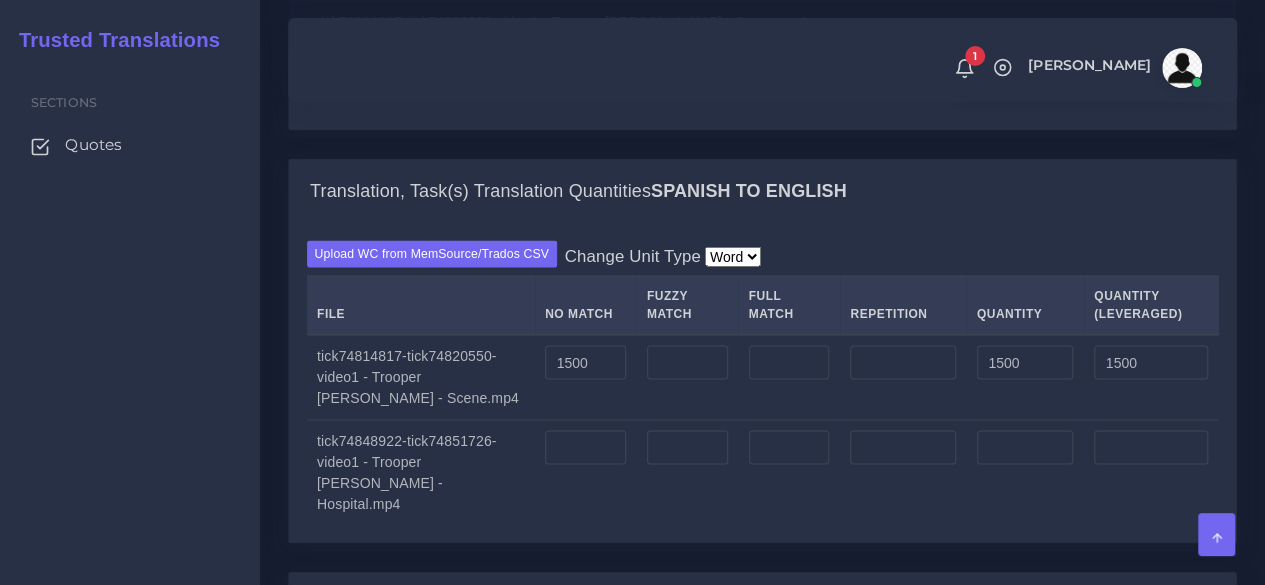 click at bounding box center [1083, 84] 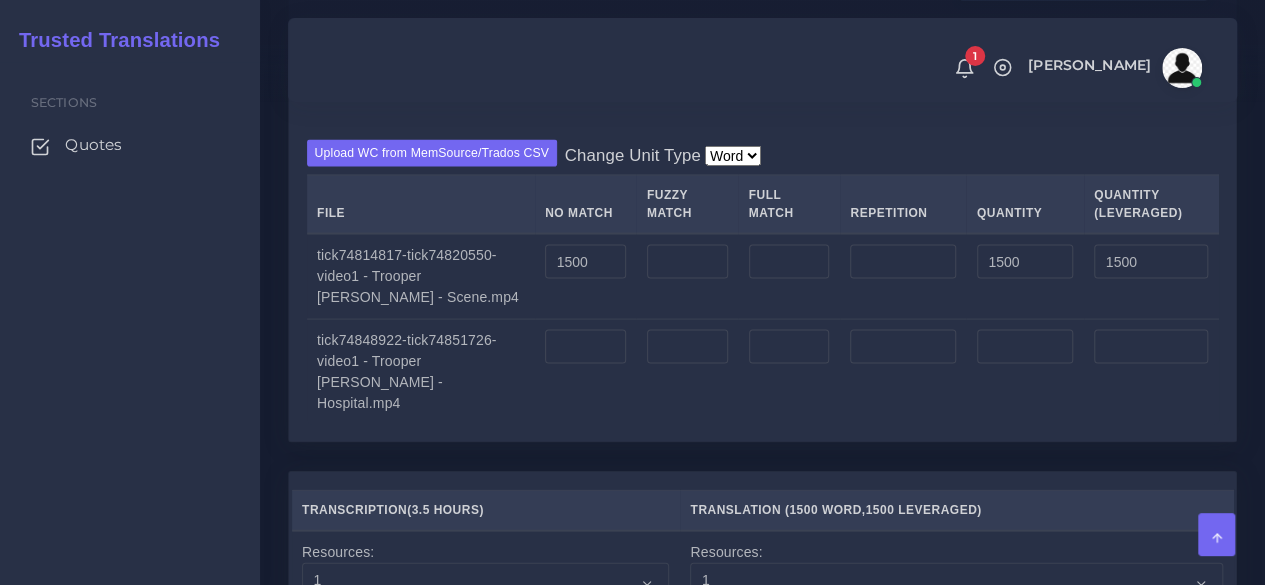 scroll, scrollTop: 2000, scrollLeft: 0, axis: vertical 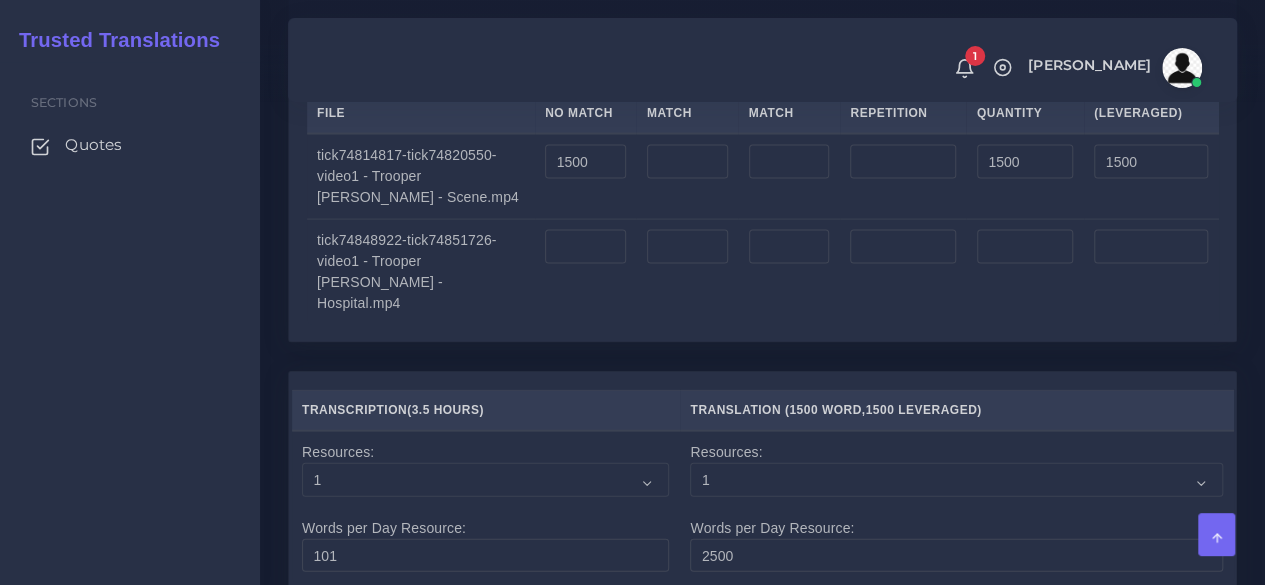 type on "7" 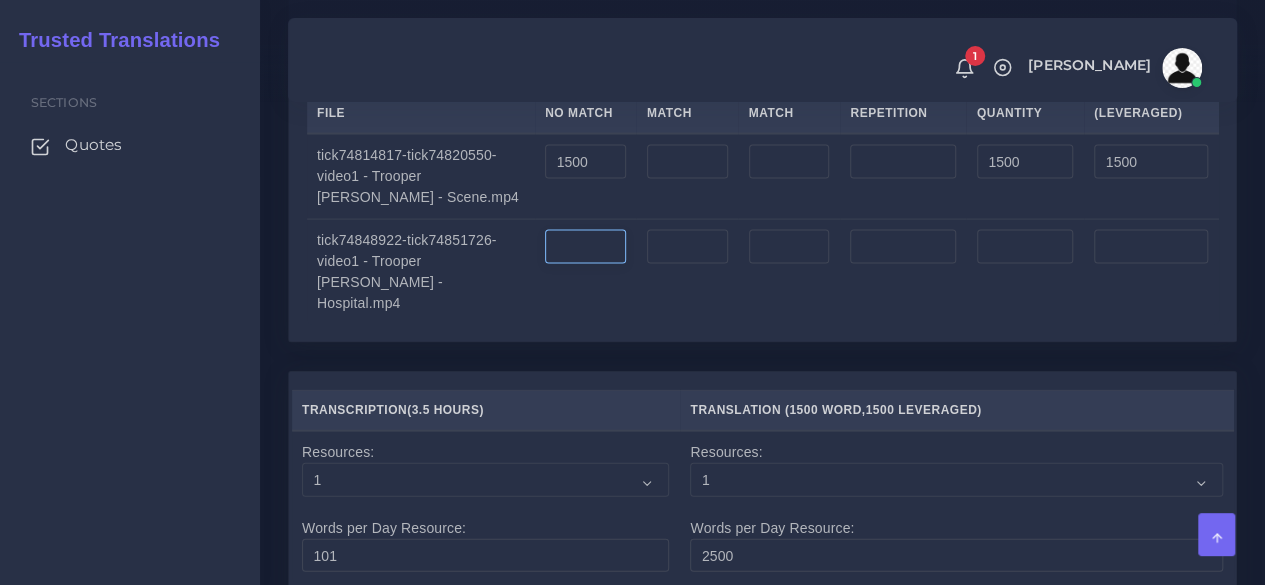 click at bounding box center [585, 247] 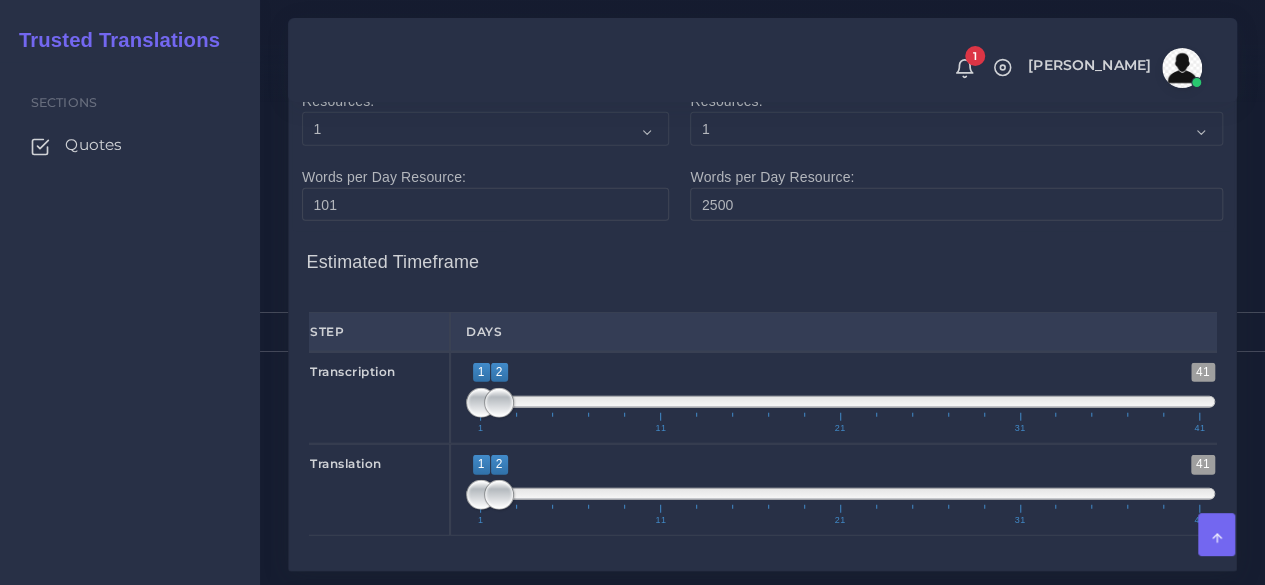scroll, scrollTop: 2500, scrollLeft: 0, axis: vertical 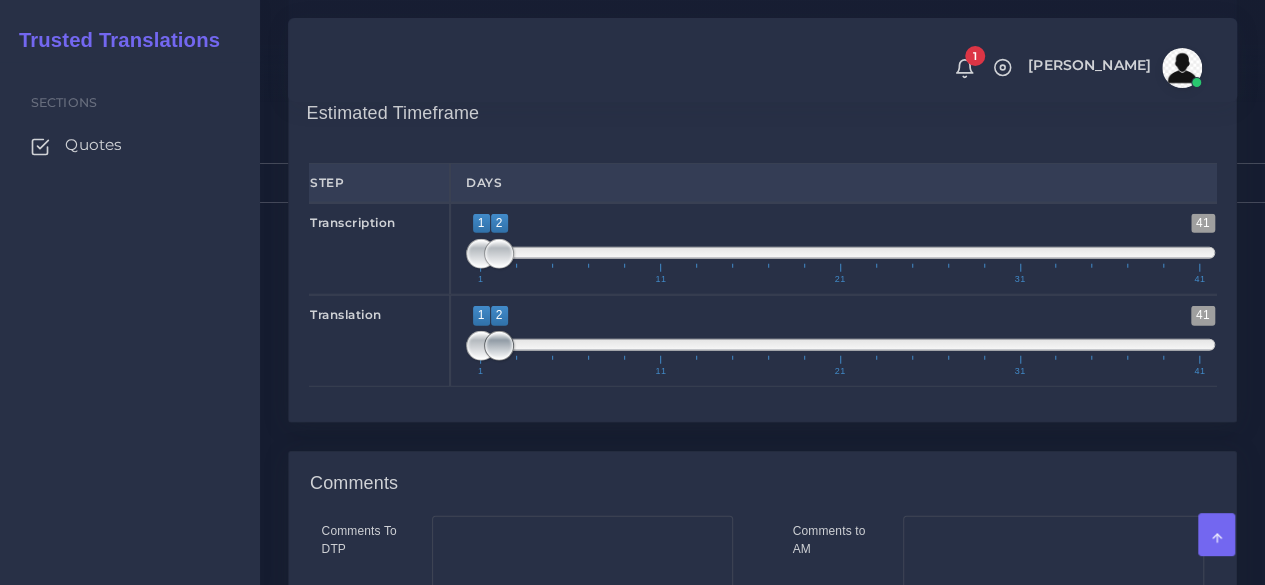 type on "2500" 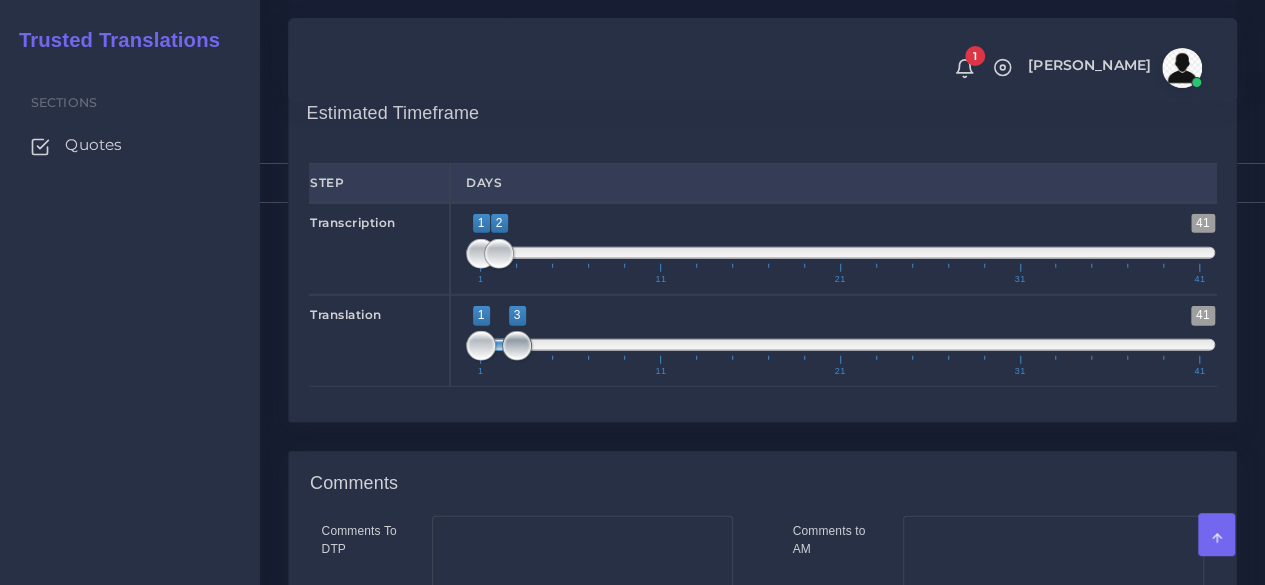 drag, startPoint x: 502, startPoint y: 451, endPoint x: 520, endPoint y: 451, distance: 18 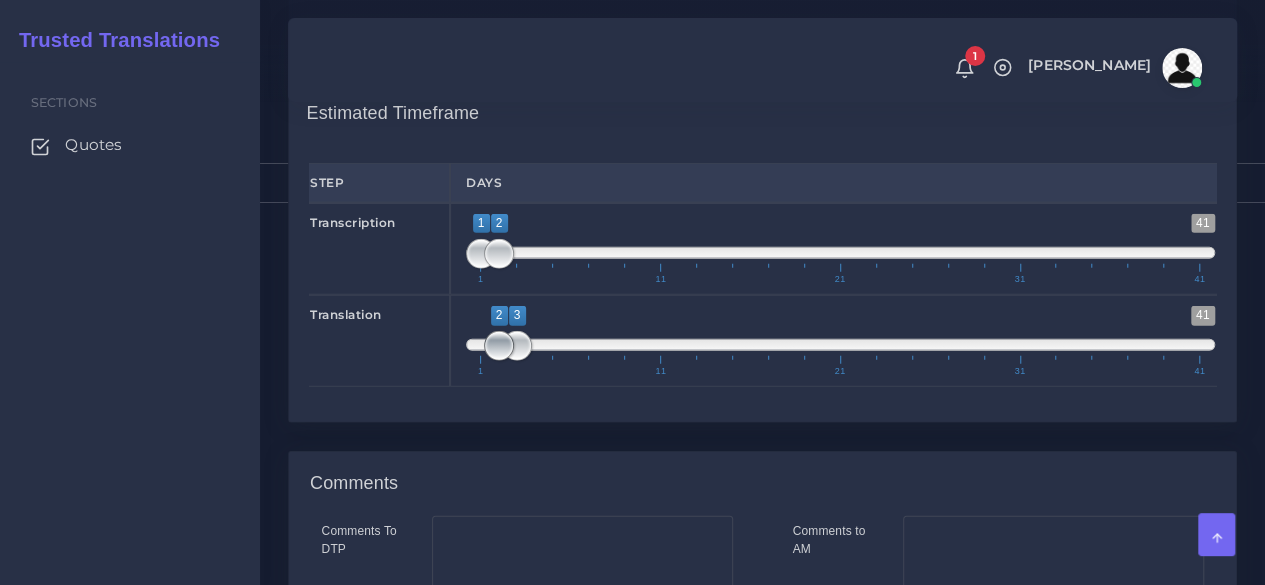 type on "3;3" 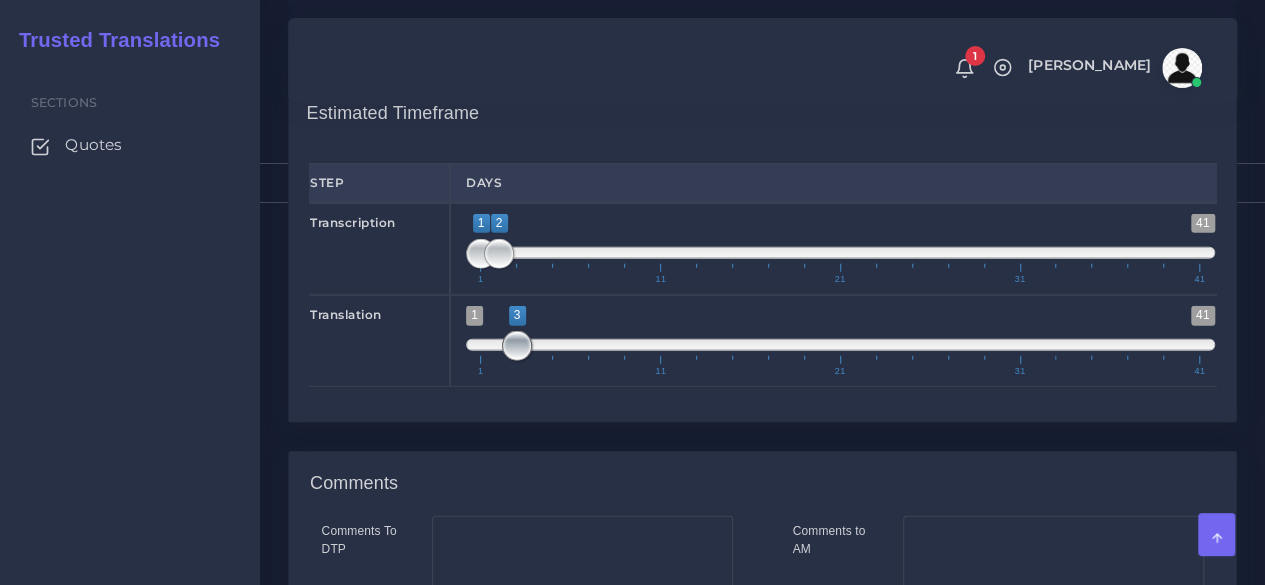 drag, startPoint x: 484, startPoint y: 458, endPoint x: 514, endPoint y: 460, distance: 30.066593 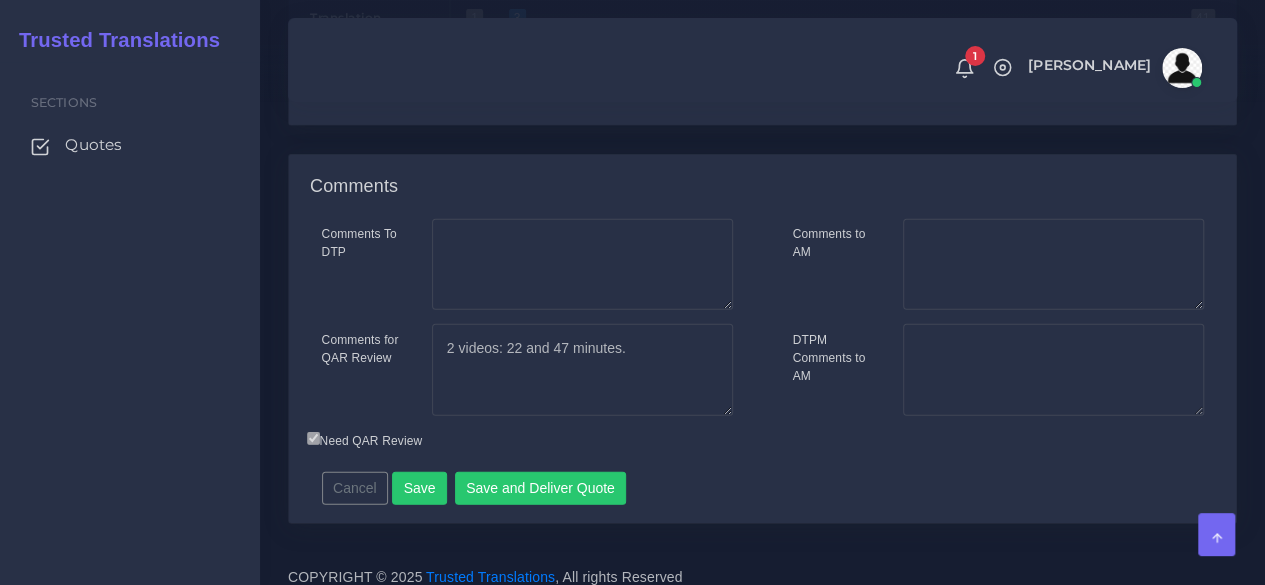 scroll, scrollTop: 2800, scrollLeft: 0, axis: vertical 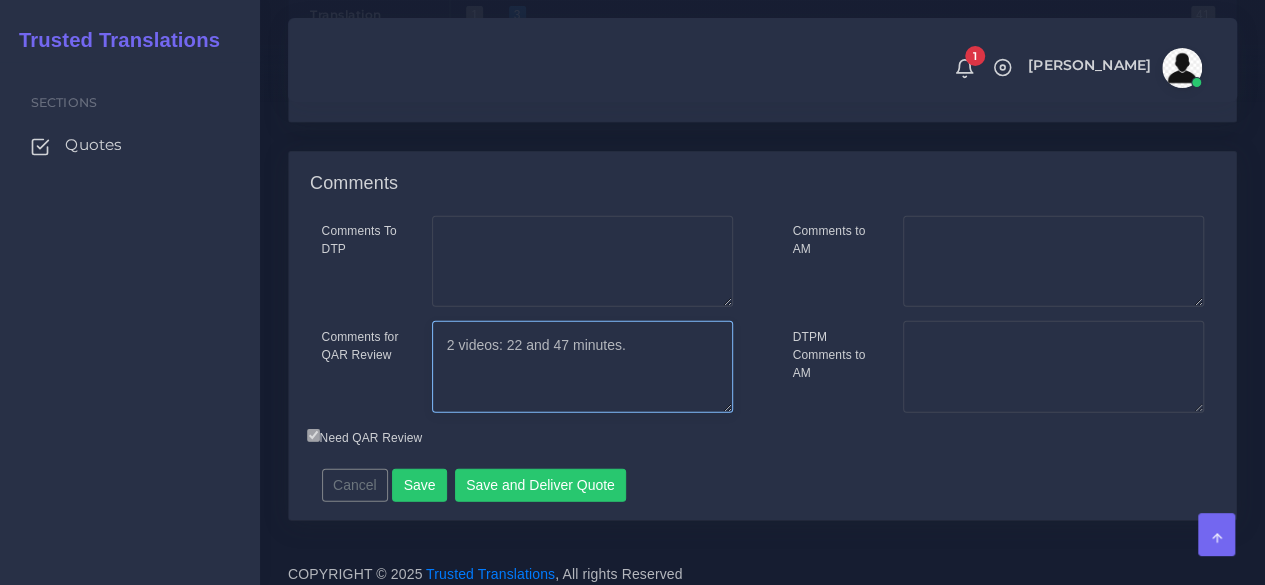 click on "2 videos: 22 and 47 minutes." at bounding box center (582, 367) 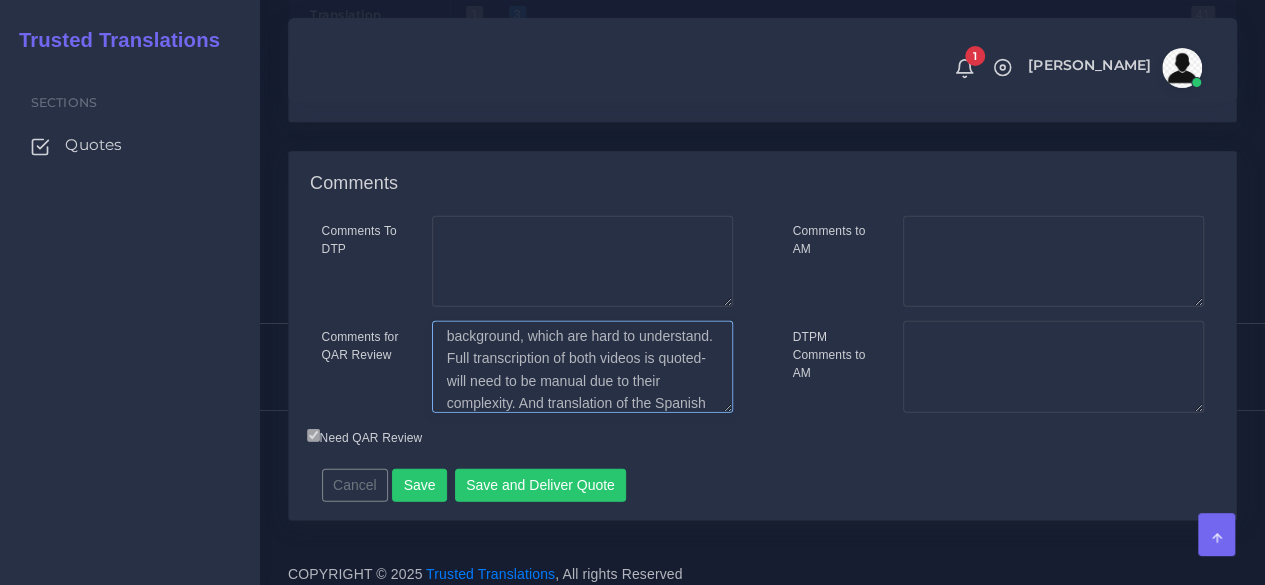 scroll, scrollTop: 98, scrollLeft: 0, axis: vertical 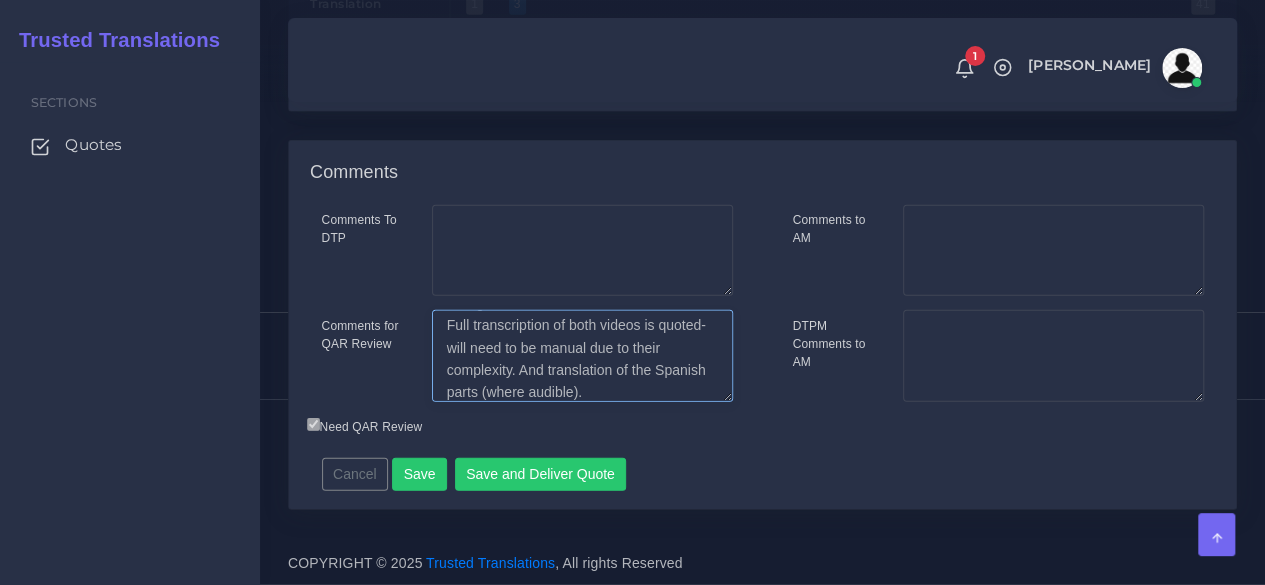 type on "2 videos: 22 and 47 minutes. They are mainly in English, but some [DEMOGRAPHIC_DATA] speakers in the background, which are hard to understand. Full transcription of both videos is quoted- will need to be manual due to their complexity. And translation of the Spanish parts (where audible)." 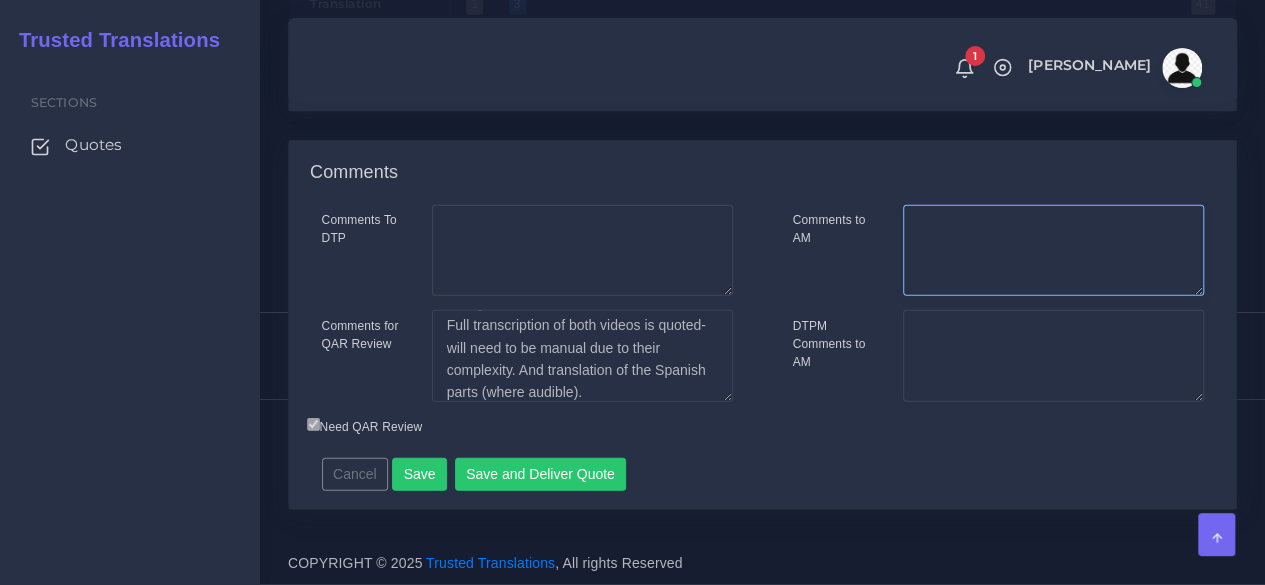 click on "Comments to AM" at bounding box center (1053, 251) 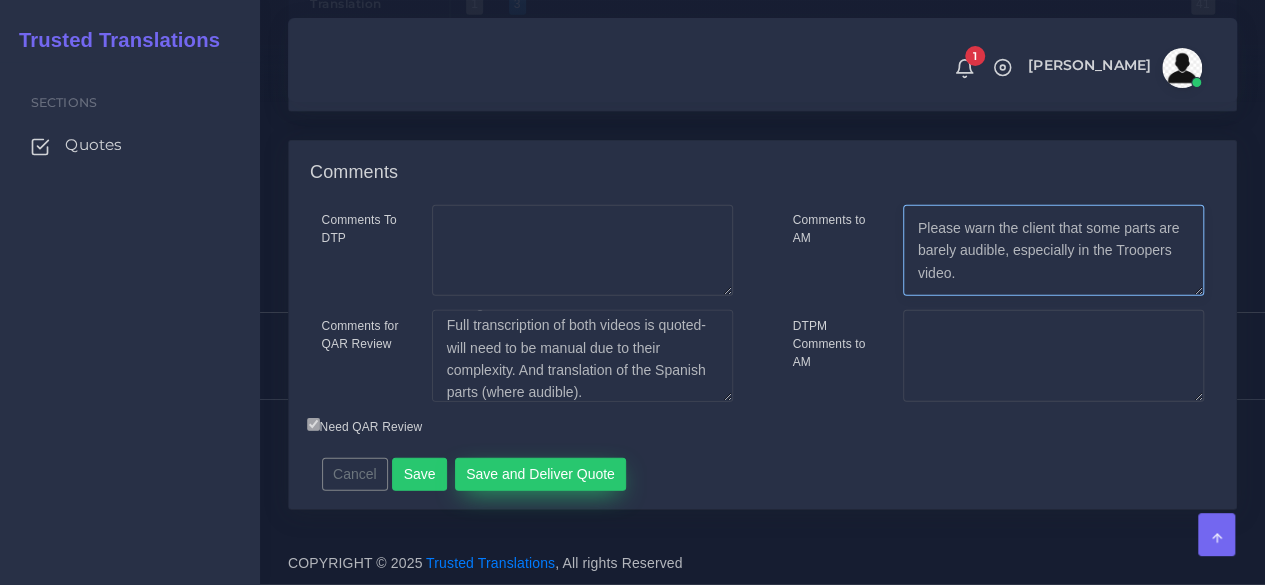 type on "Please warn the client that some parts are barely audible, especially in the Troopers video." 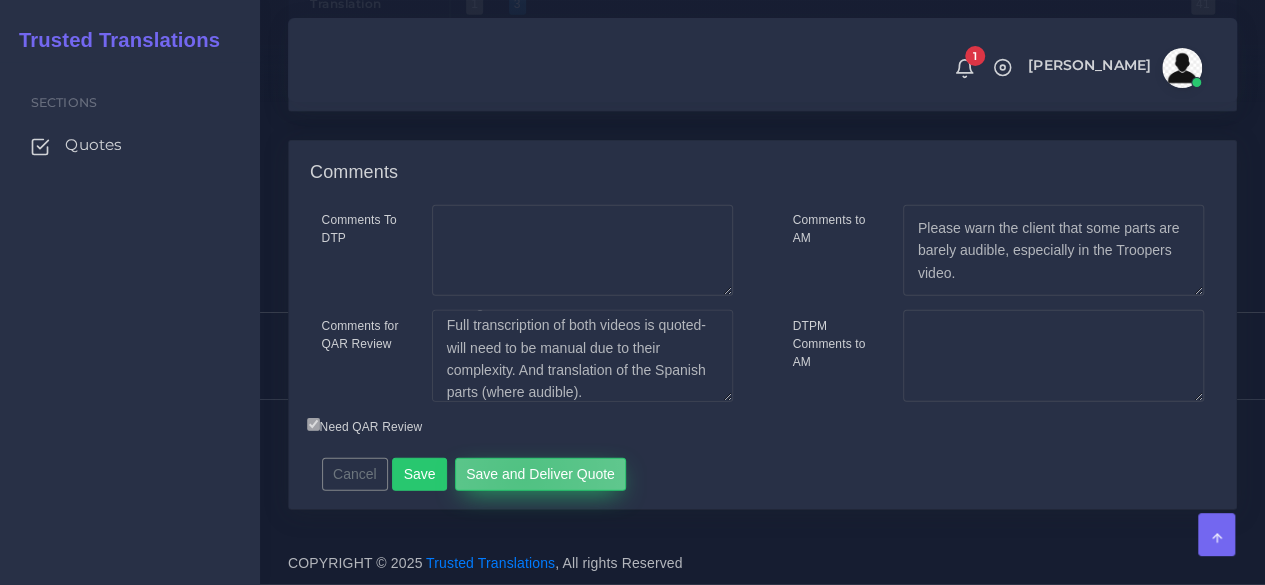 click on "Save and  Deliver Quote" at bounding box center (541, 475) 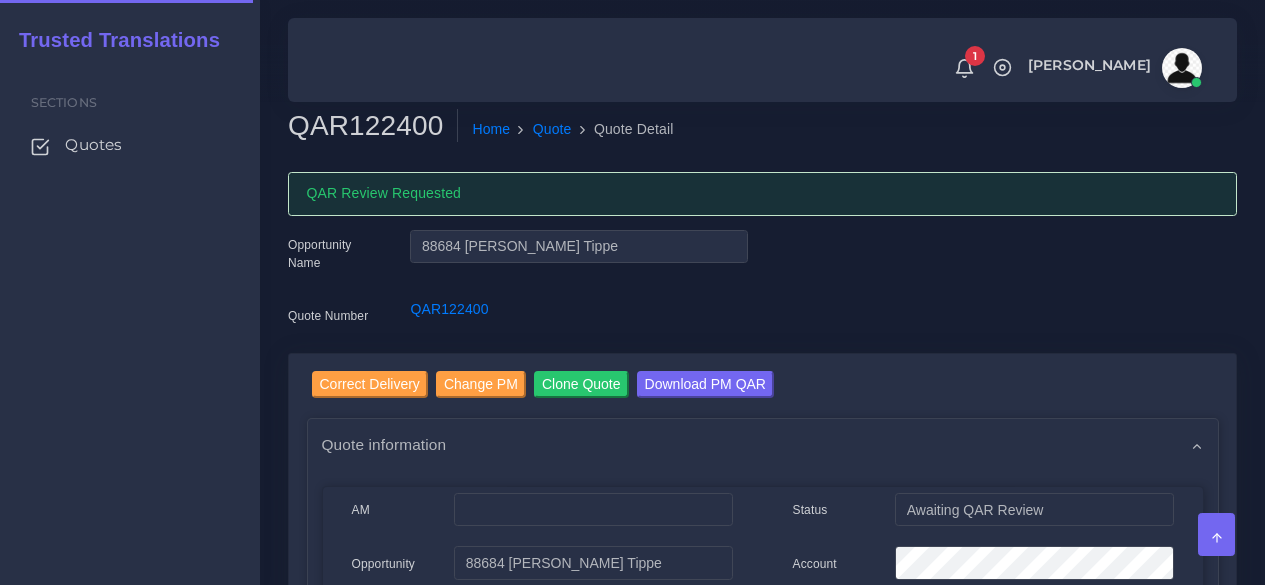 scroll, scrollTop: 0, scrollLeft: 0, axis: both 